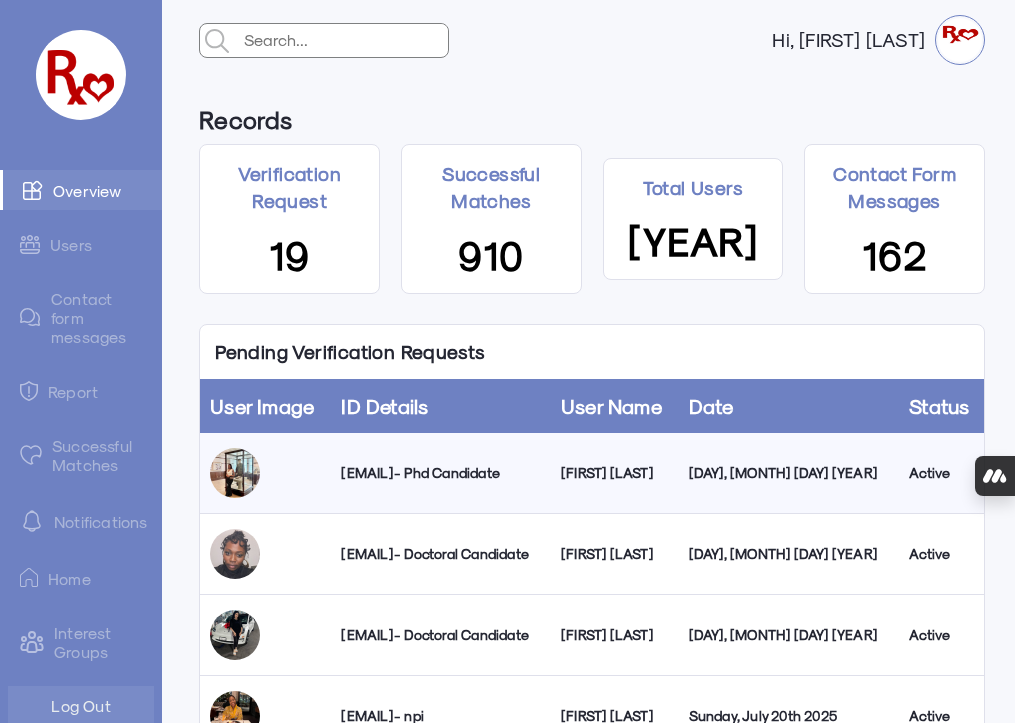 scroll, scrollTop: 0, scrollLeft: 0, axis: both 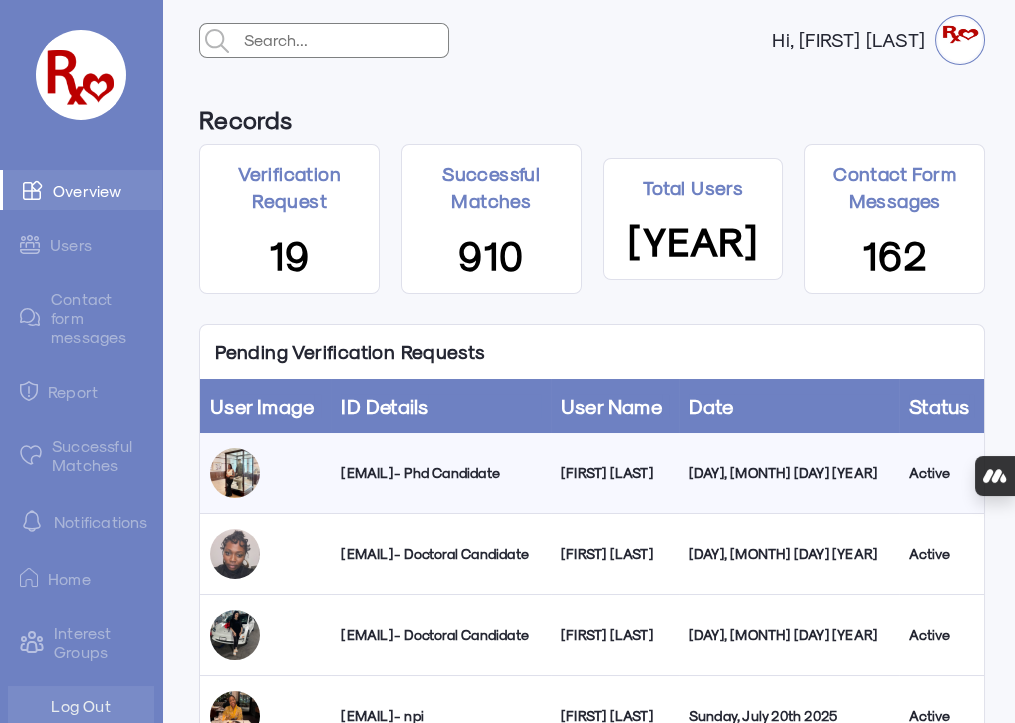 click on "Notifications" 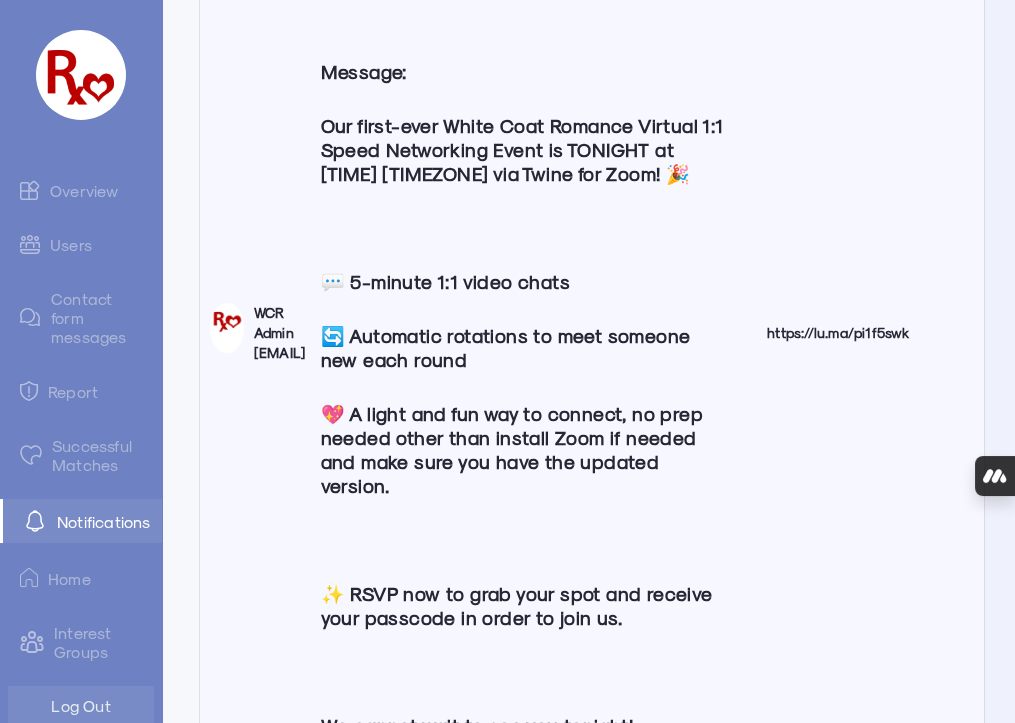 scroll, scrollTop: 0, scrollLeft: 0, axis: both 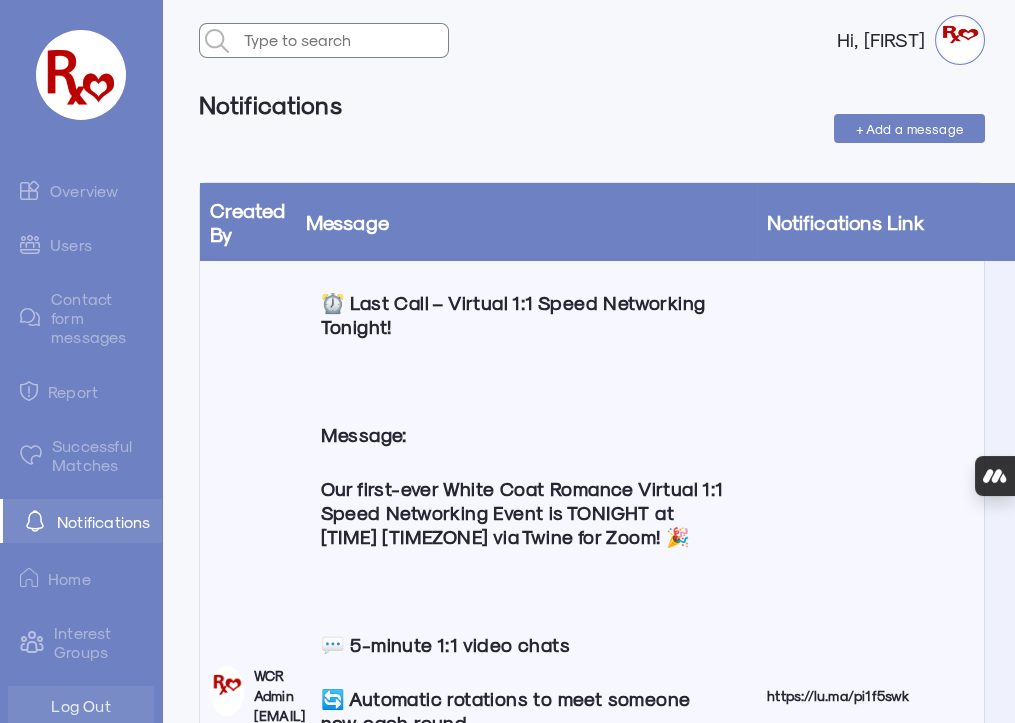 click on "+ Add a message" at bounding box center [910, 128] 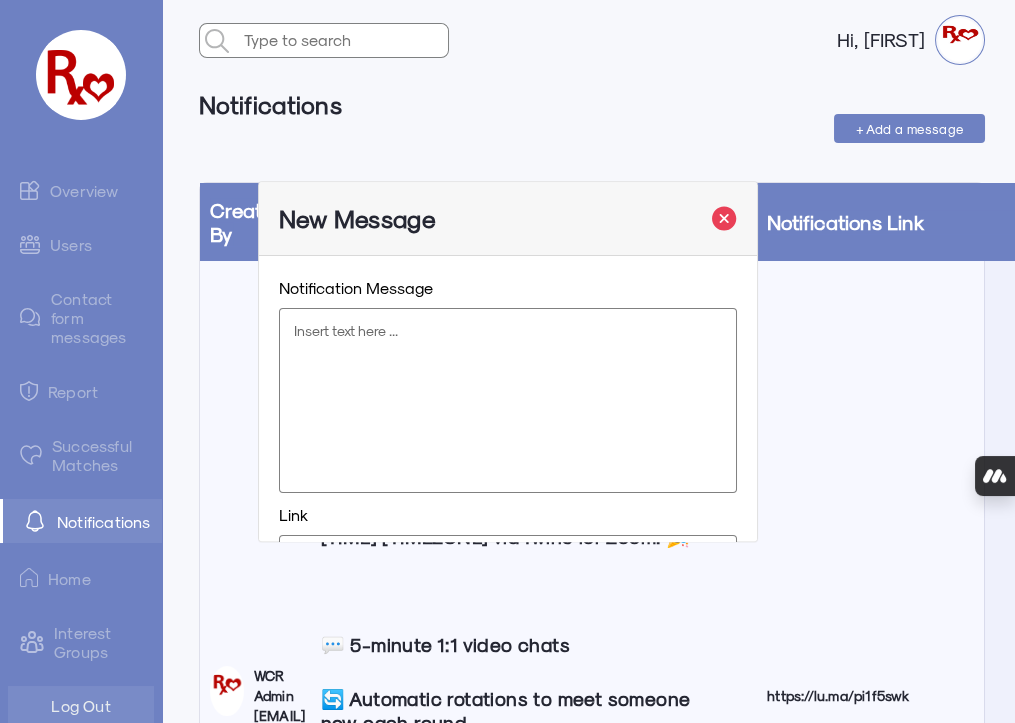 click 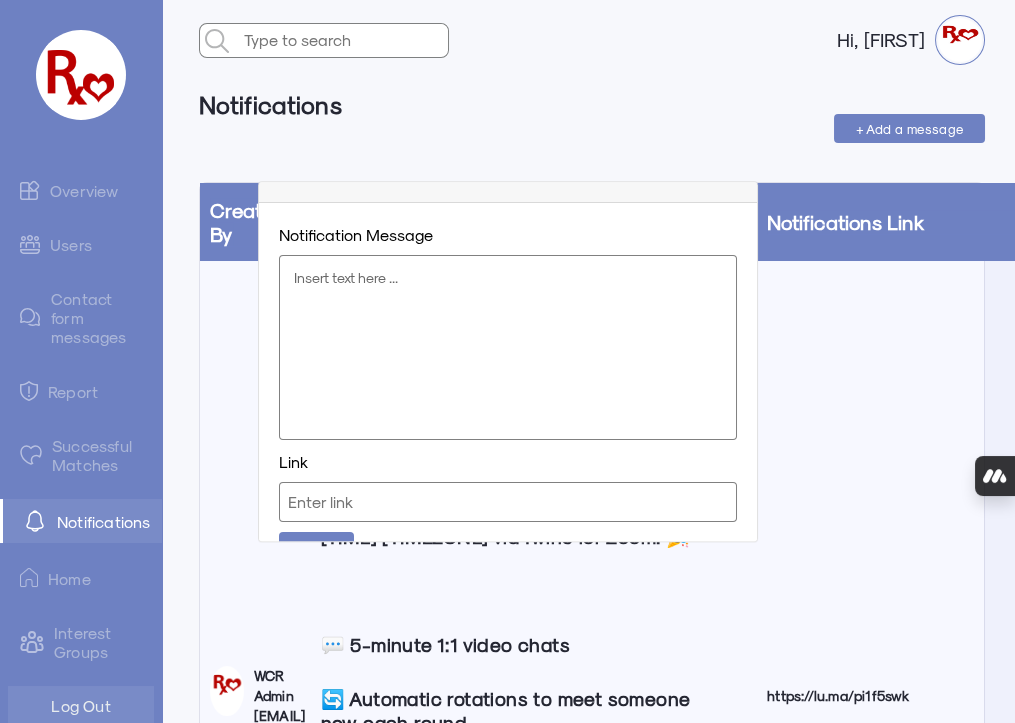scroll, scrollTop: 90, scrollLeft: 0, axis: vertical 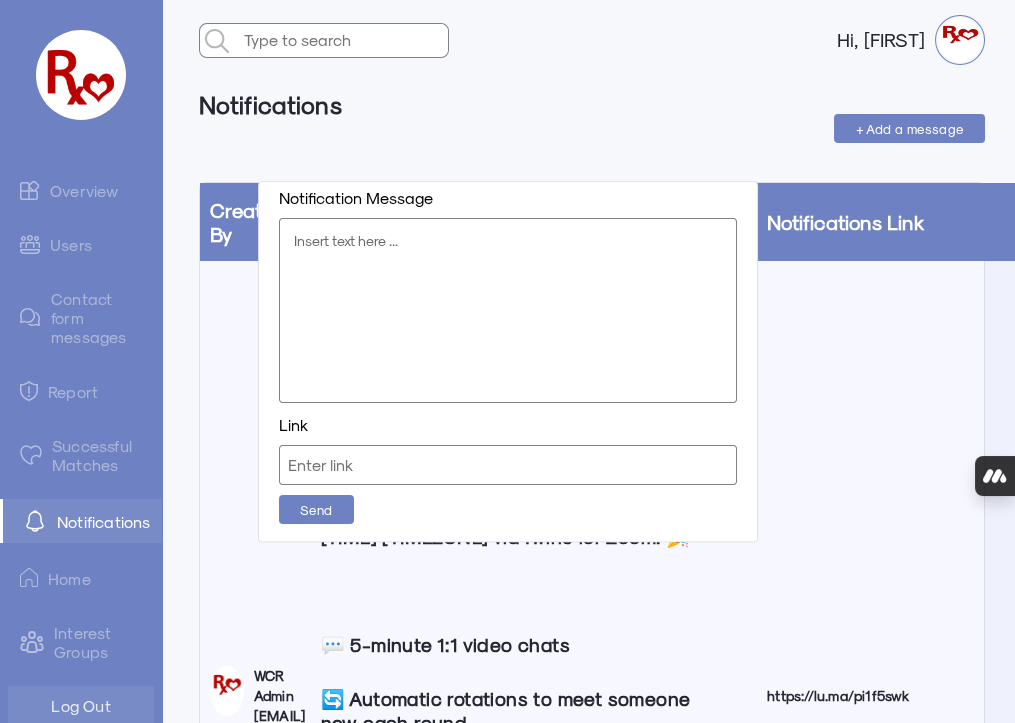 click 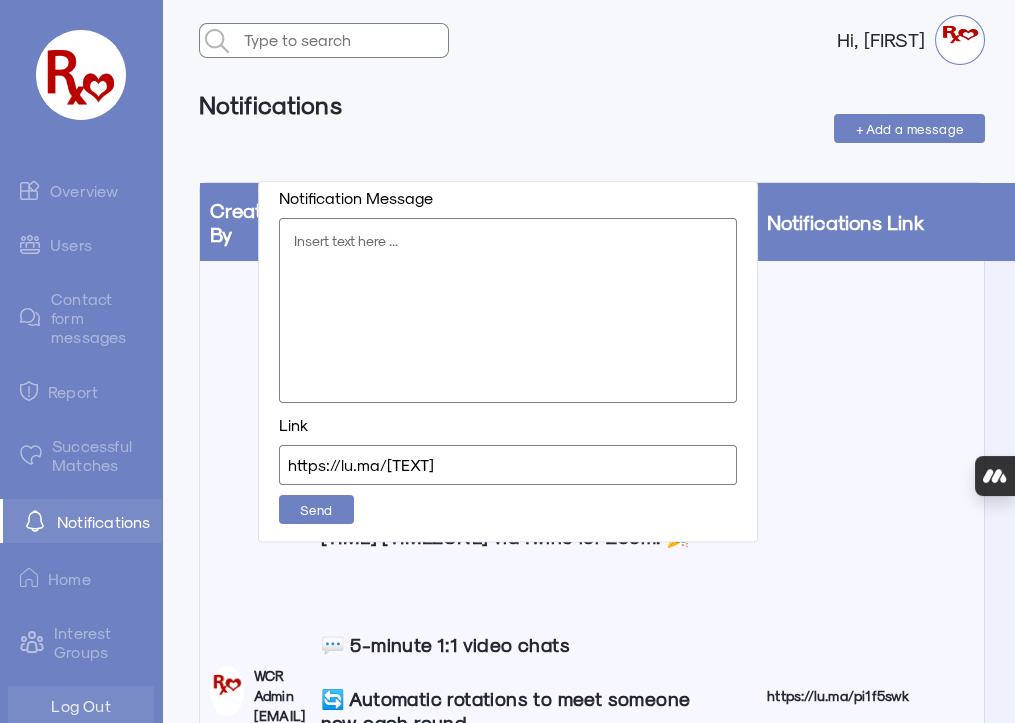 type on "https://lu.ma/6slv5s28" 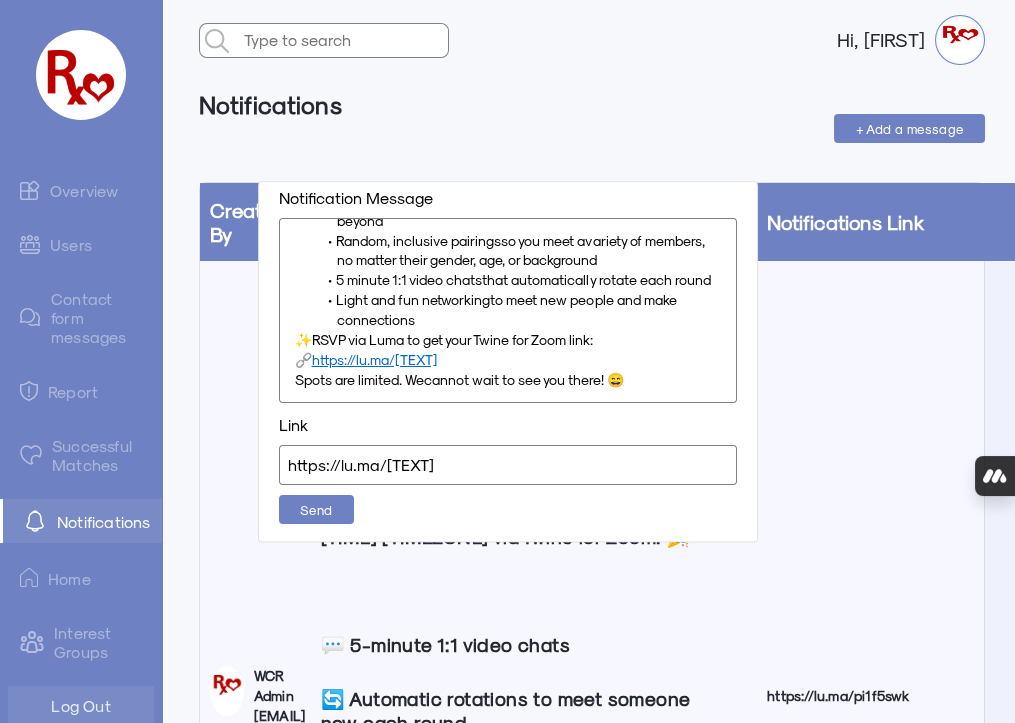 drag, startPoint x: 473, startPoint y: 372, endPoint x: 290, endPoint y: 373, distance: 183.00273 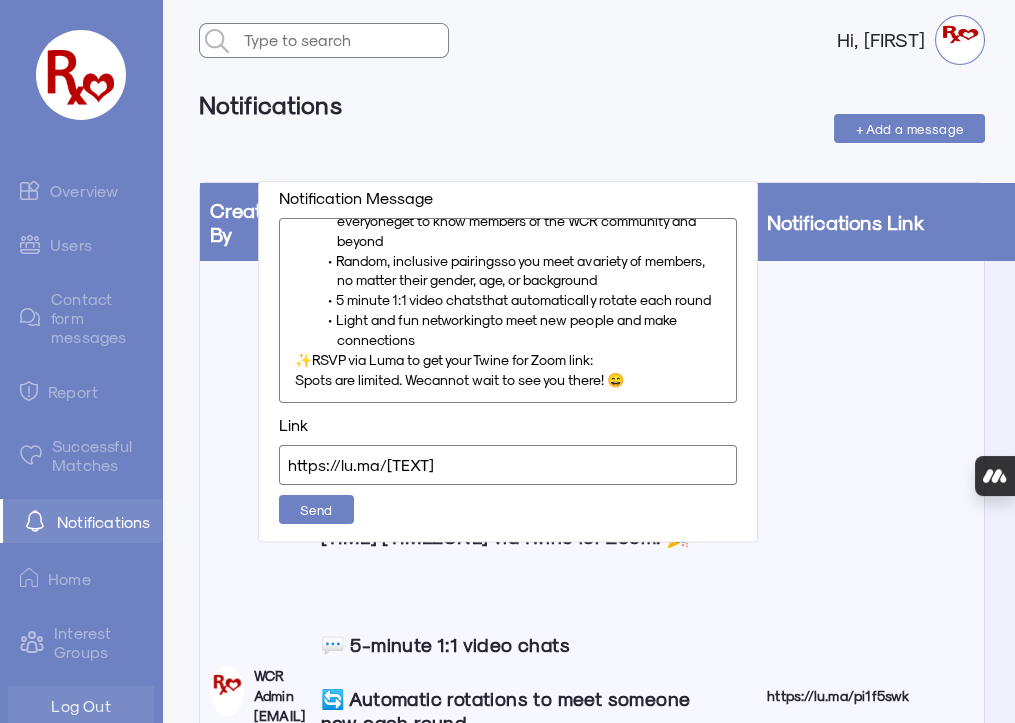 scroll, scrollTop: 317, scrollLeft: 0, axis: vertical 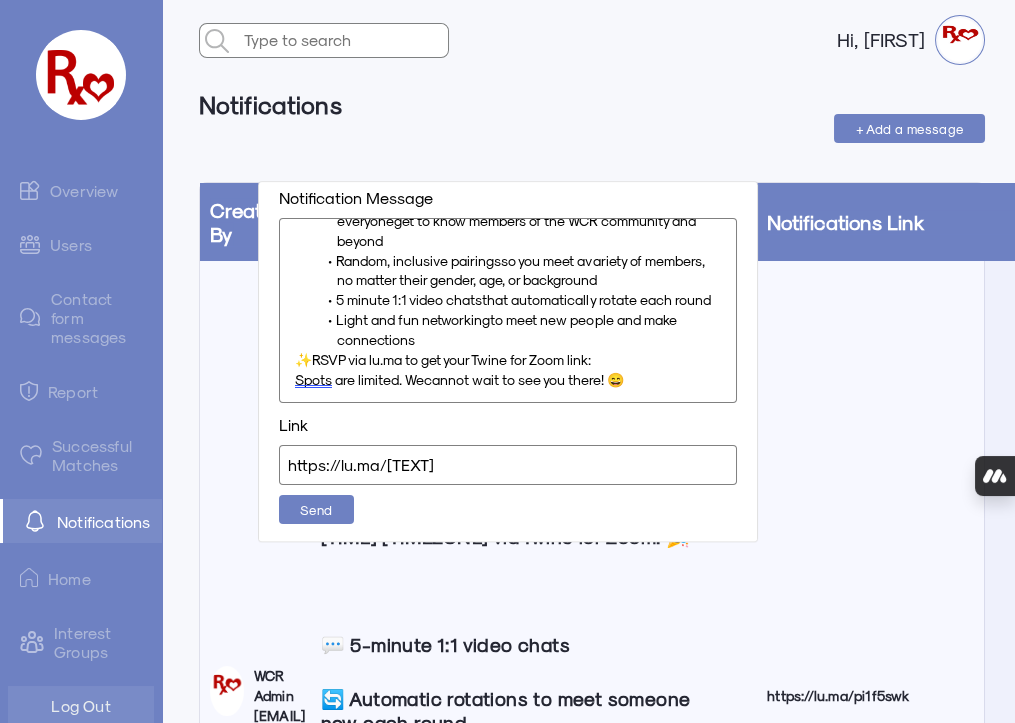 click on "✨  RSVP via lu.ma to get your Twine for Zoom link:" 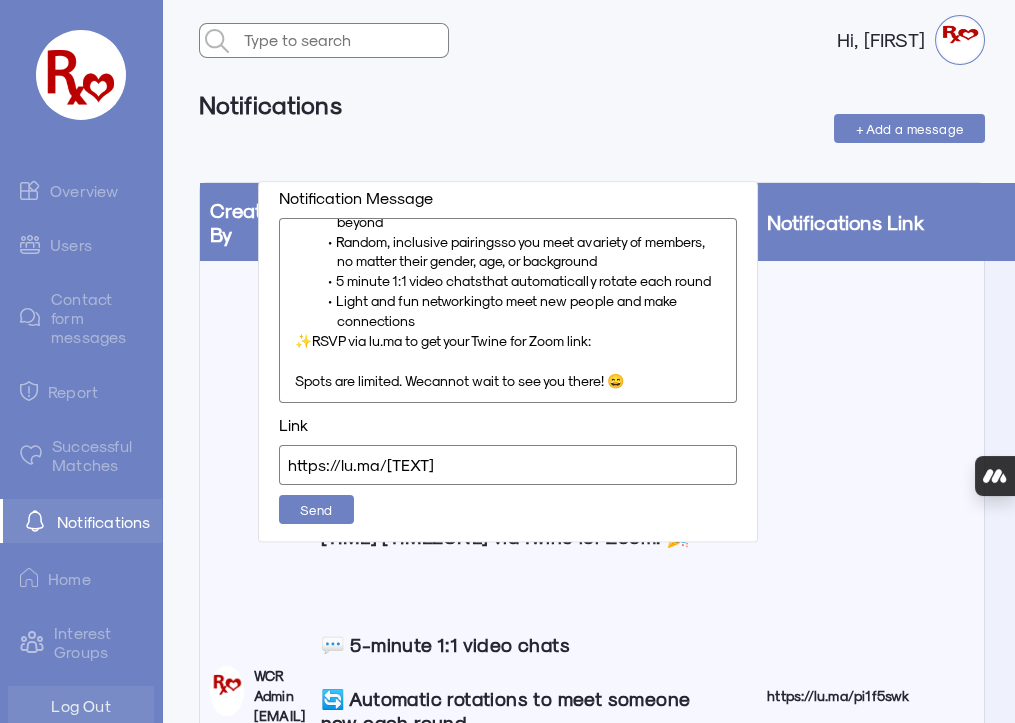 scroll, scrollTop: 322, scrollLeft: 0, axis: vertical 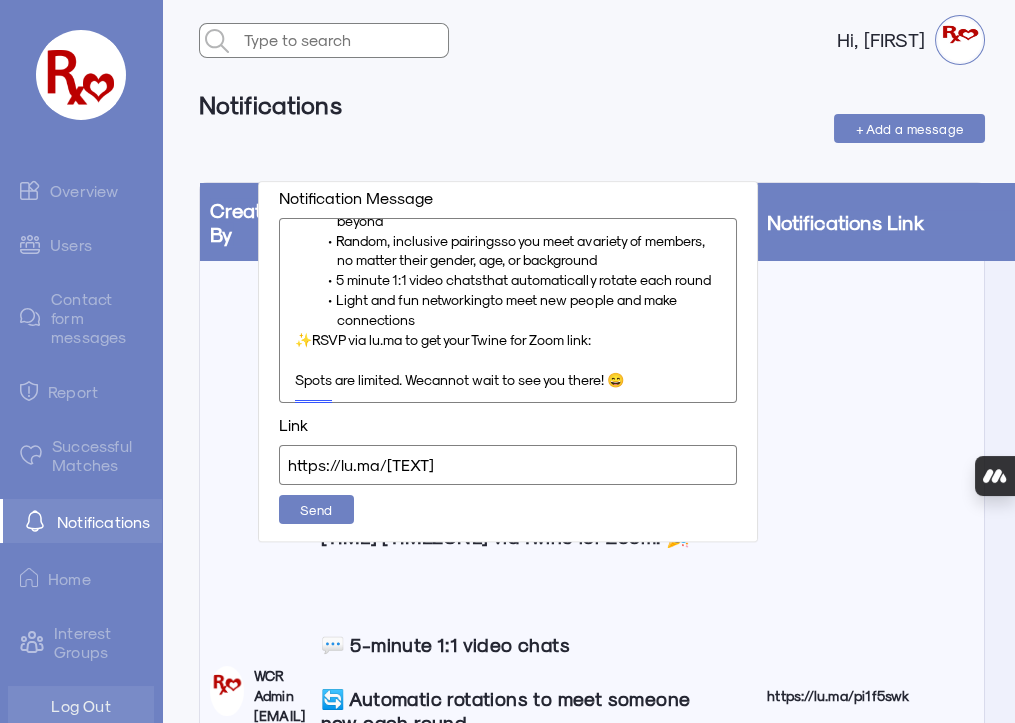 click on "✨  RSVP via lu.ma to get your Twine for Zoom link:" 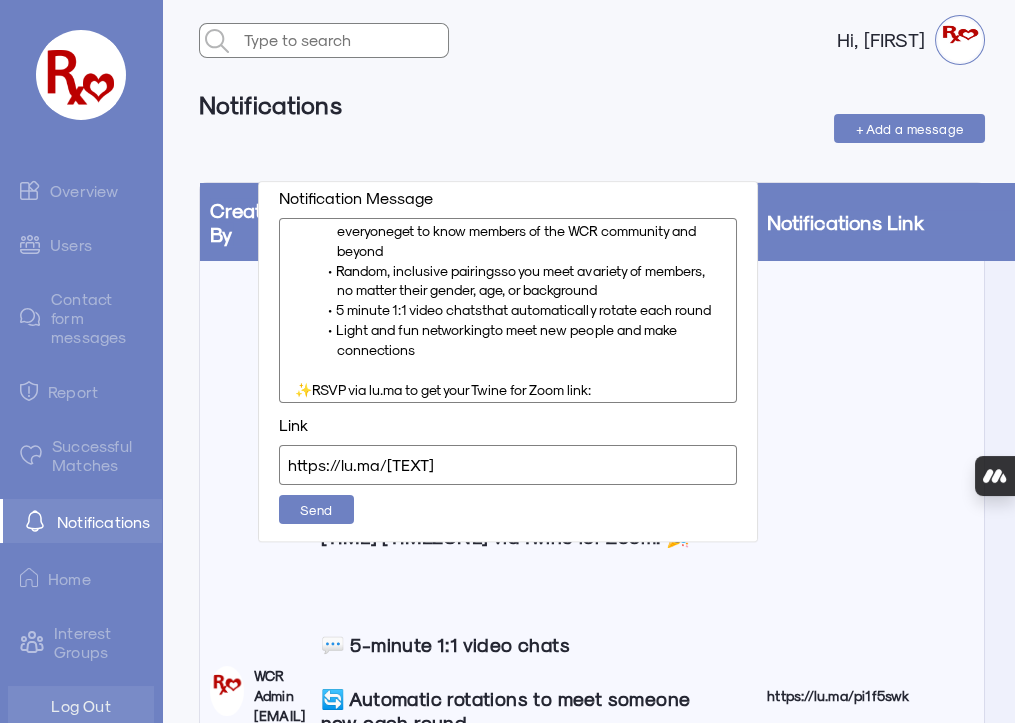 scroll, scrollTop: 0, scrollLeft: 0, axis: both 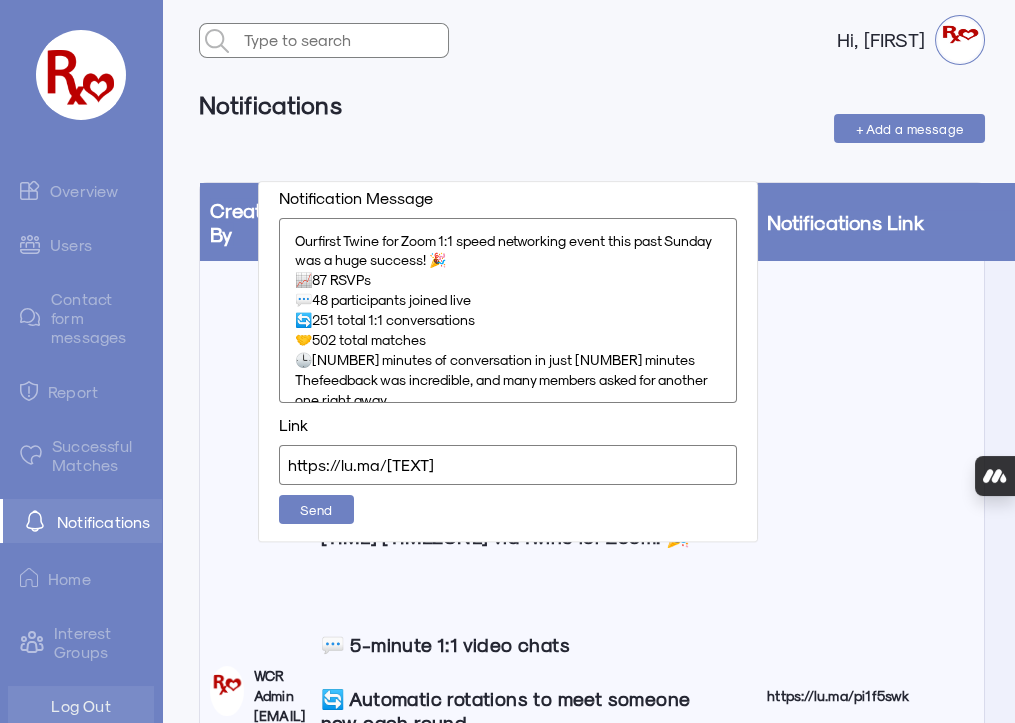 click on "Our  first Twine for Zoom 1:1 speed networking event this past Sunday was a huge success ! 🎉" 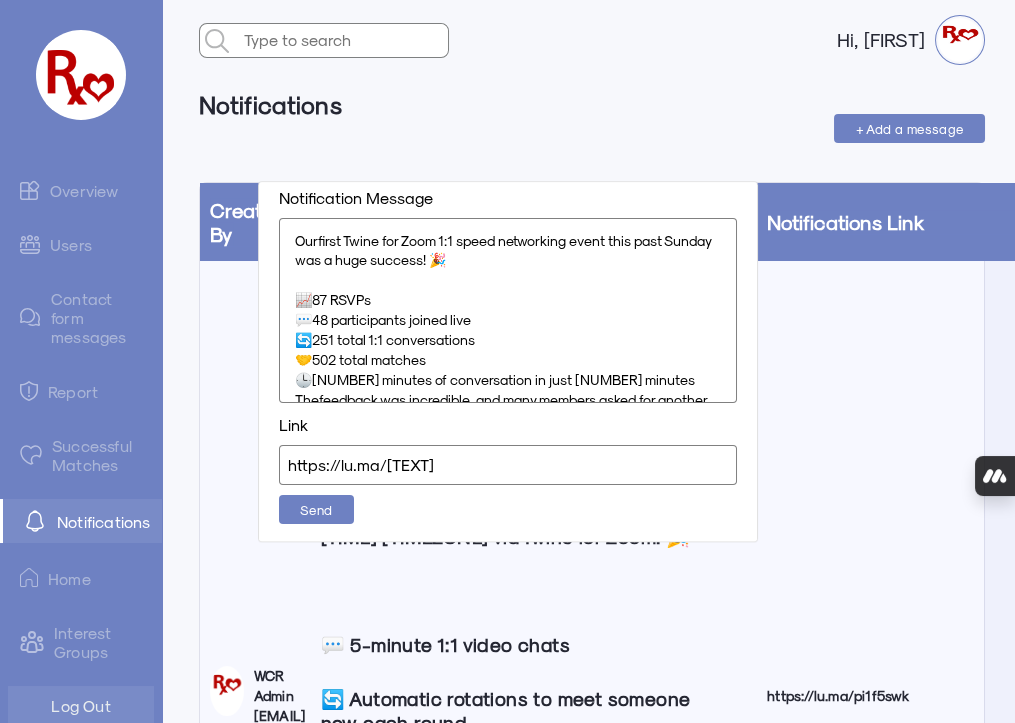 scroll, scrollTop: 90, scrollLeft: 0, axis: vertical 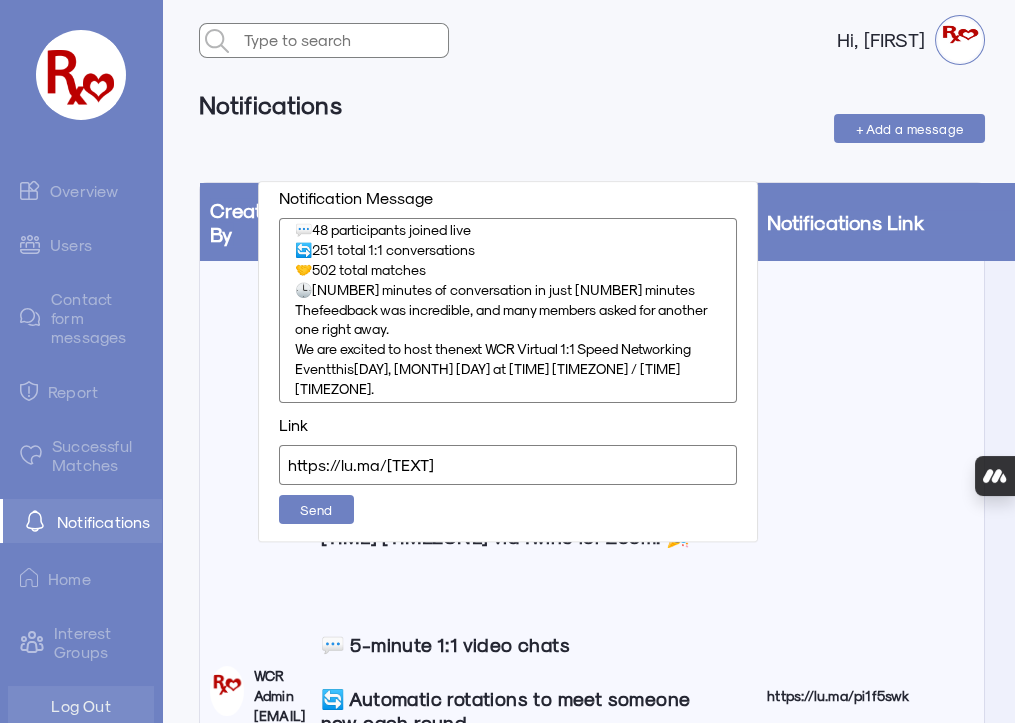 click on "The  feedback was incredible , and many members asked for another one right away." 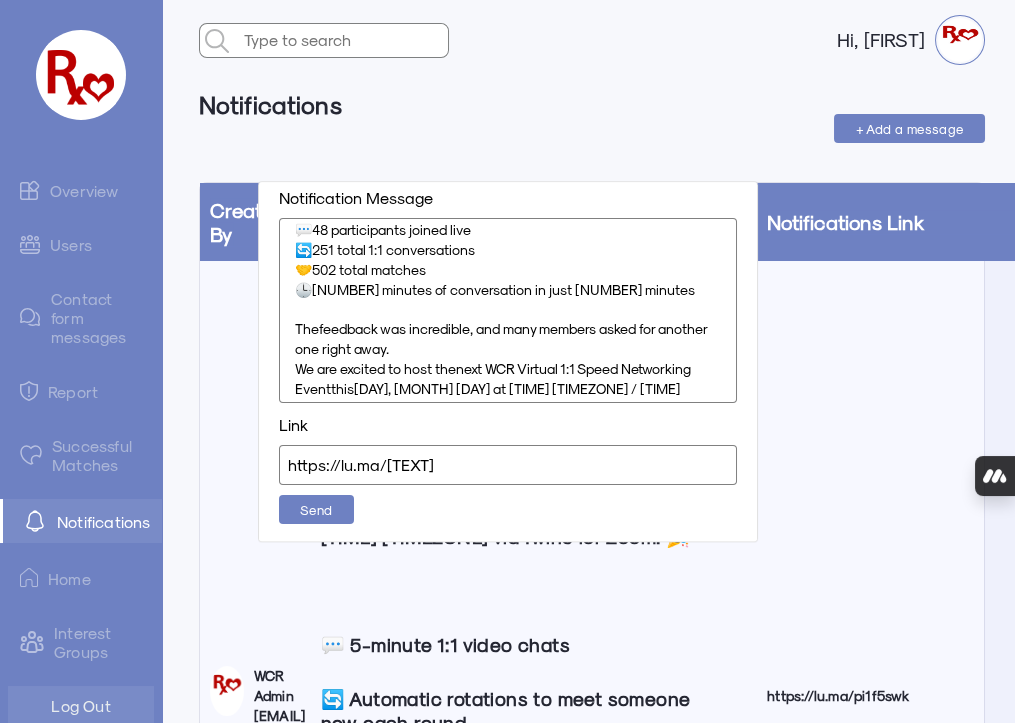click on "We are excited to host the  next WCR Virtual 1:1 Speed Networking Event  this  Thursday, August 7 at 5:30 PM PT / 8:30 PM ET ." 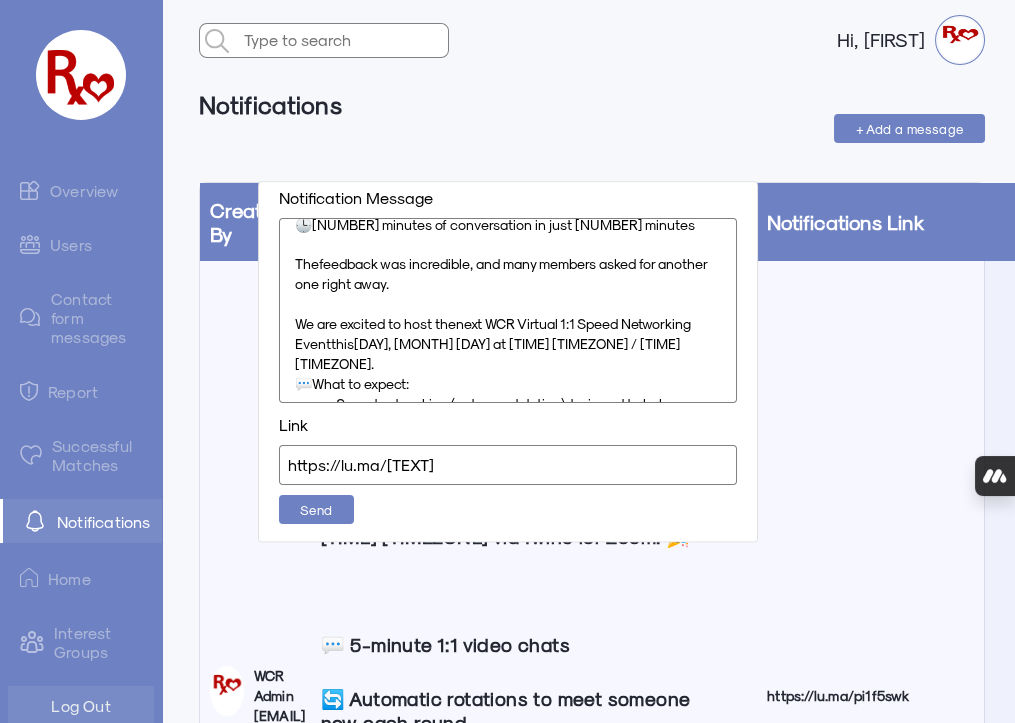 scroll, scrollTop: 181, scrollLeft: 0, axis: vertical 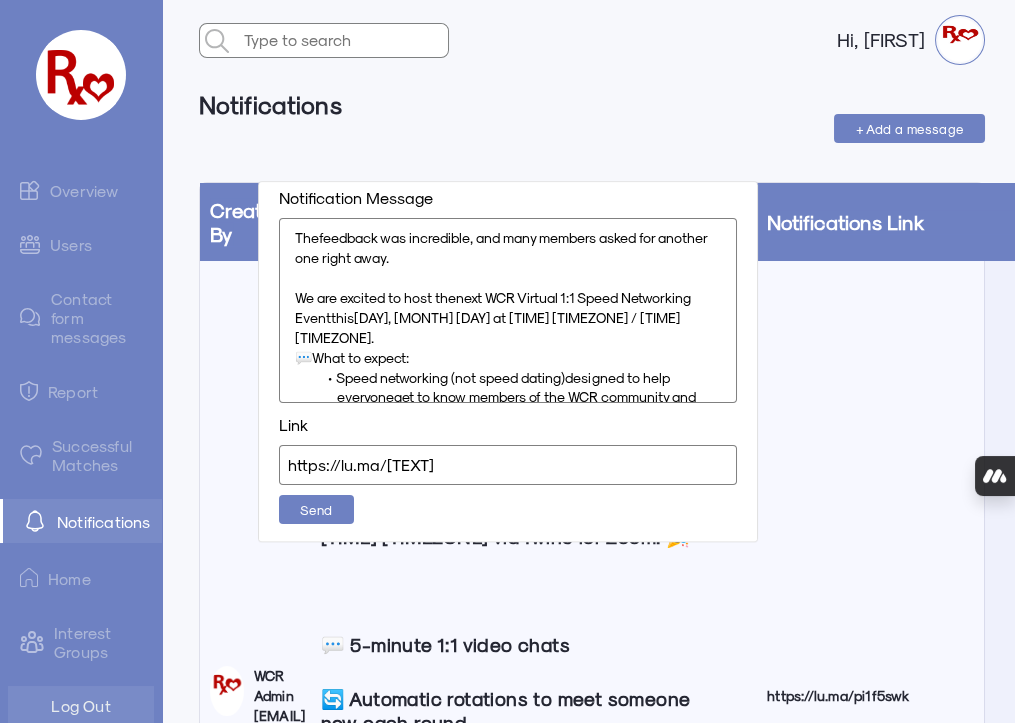 click on "We are excited to host the  next WCR Virtual 1:1 Speed Networking Event  this  Thursday, August 7 at 5:30 PM PT / 8:30 PM ET ." 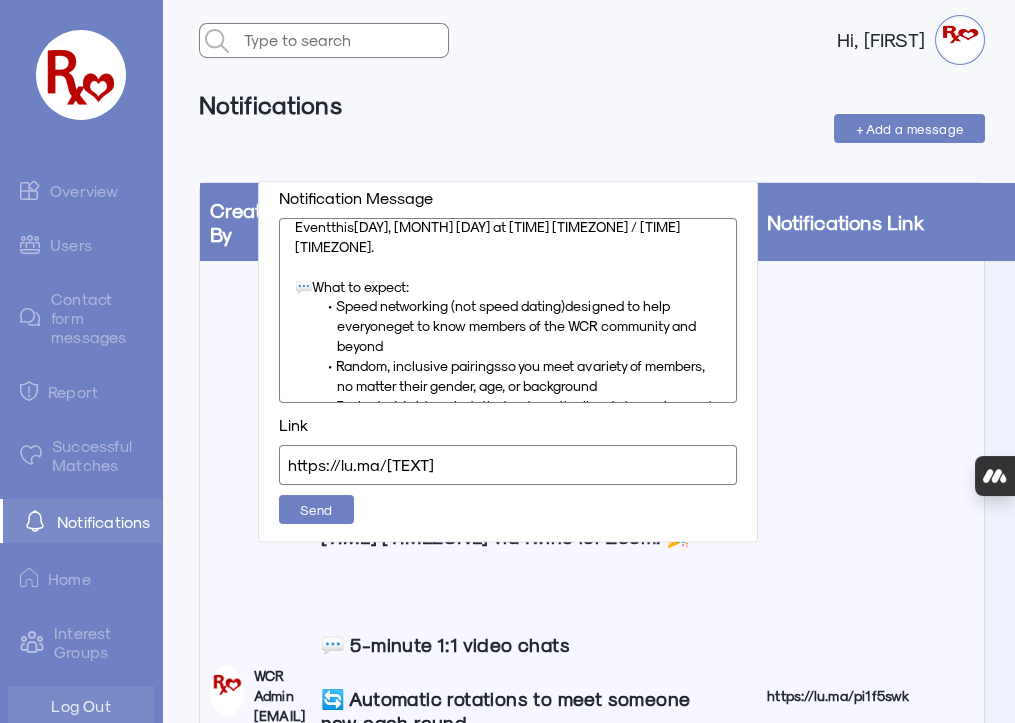 scroll, scrollTop: 363, scrollLeft: 0, axis: vertical 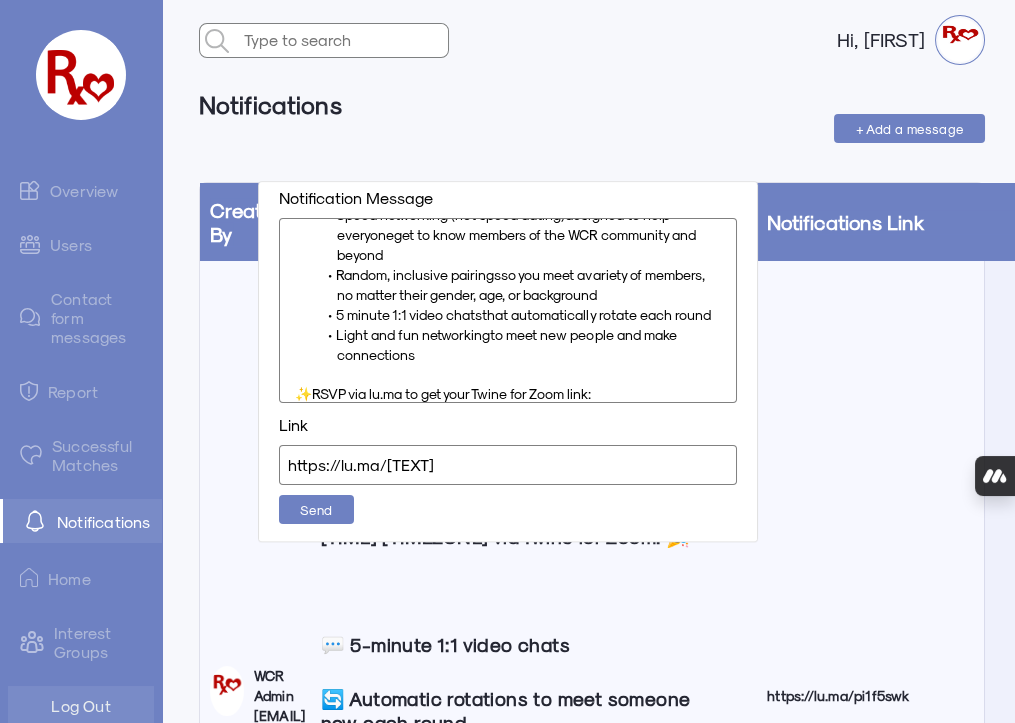 click on "Random, inclusive pairings" 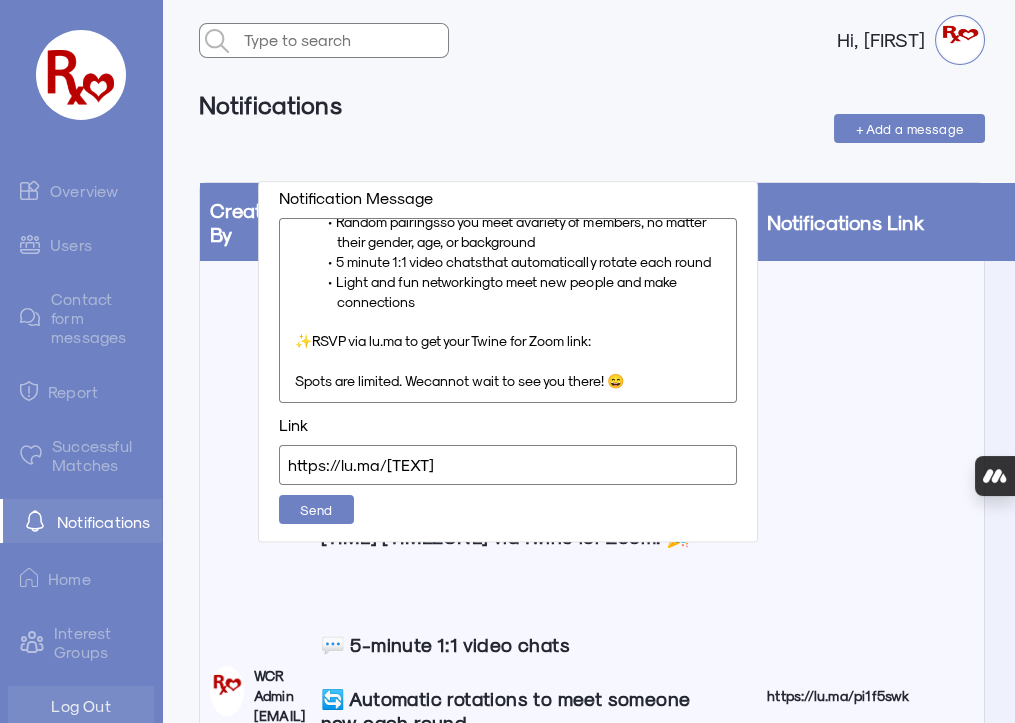 scroll, scrollTop: 436, scrollLeft: 0, axis: vertical 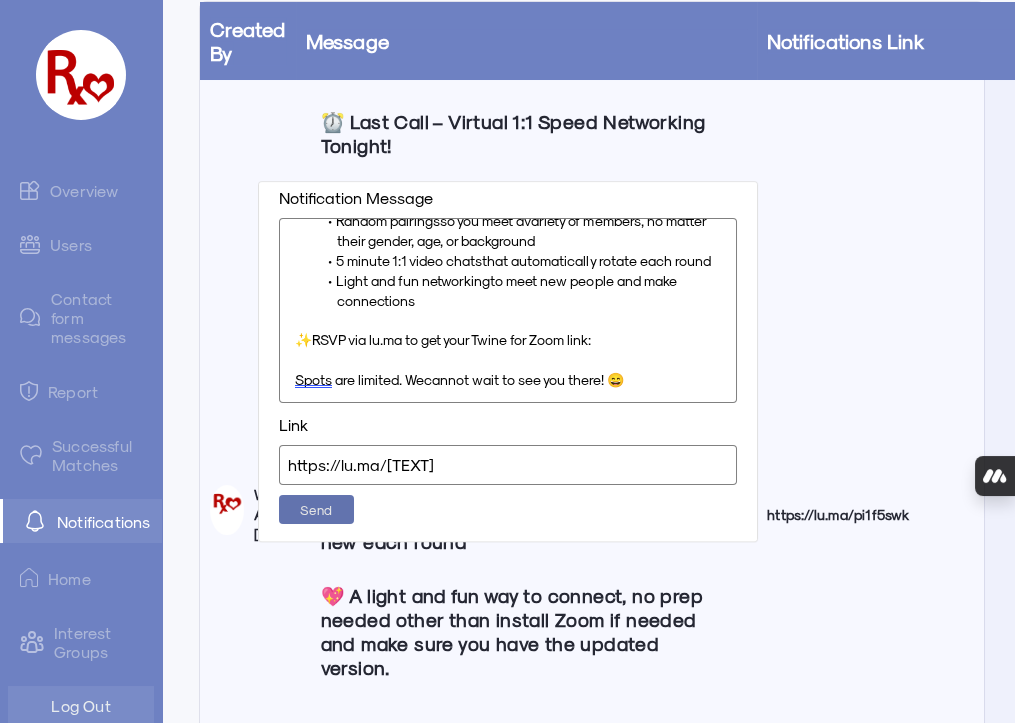 click on "Send" at bounding box center (316, 509) 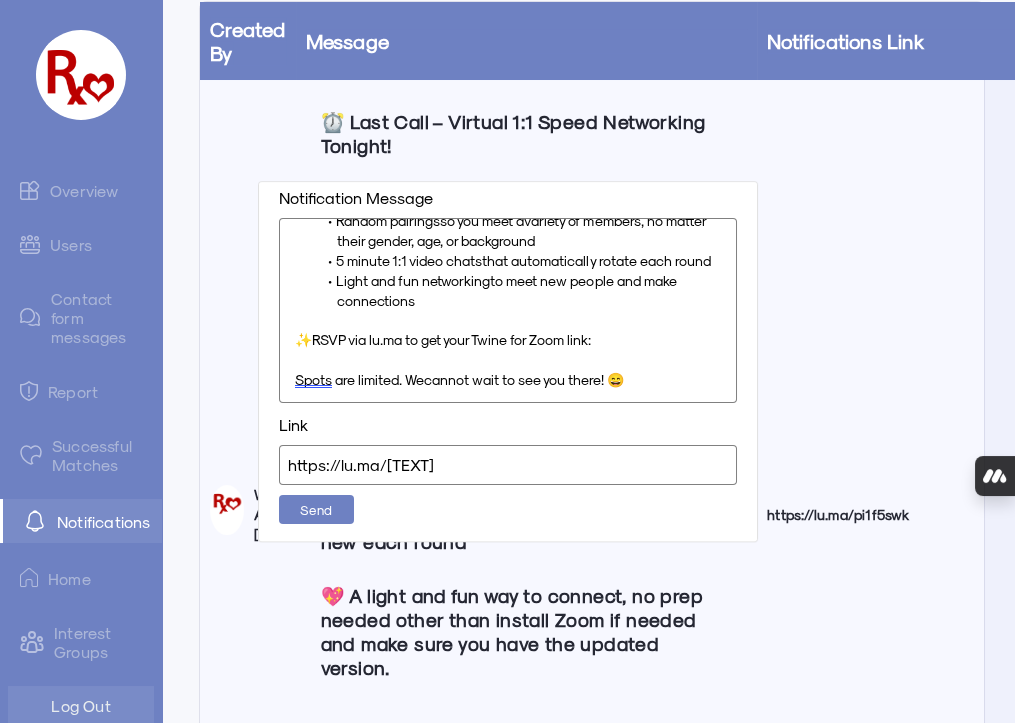 type 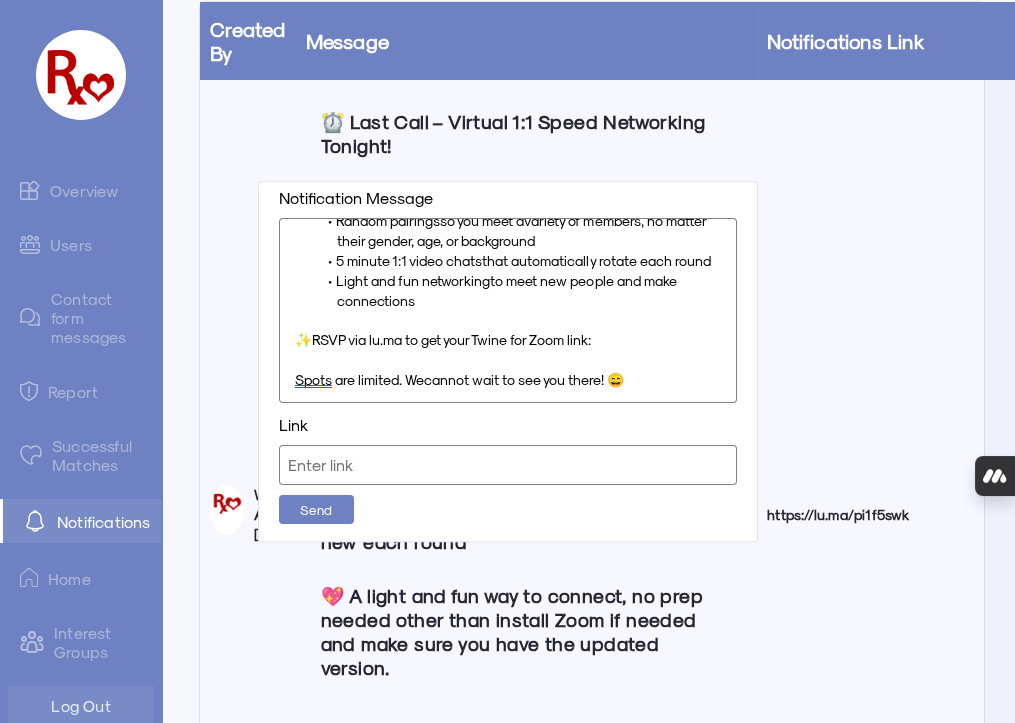scroll, scrollTop: 0, scrollLeft: 0, axis: both 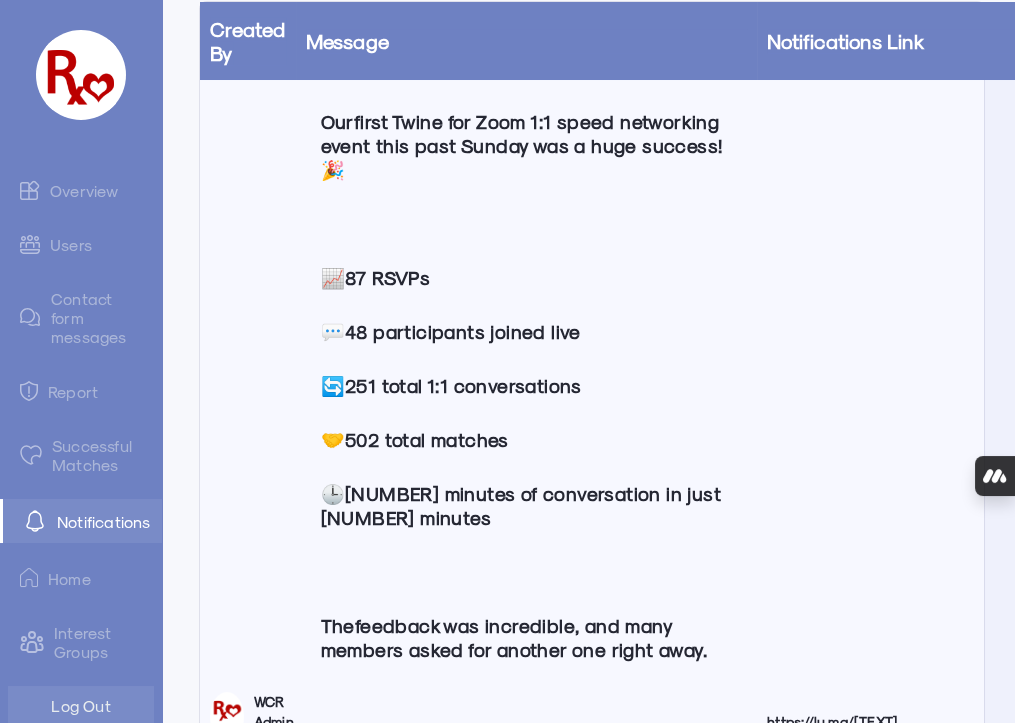 click on "Overview" 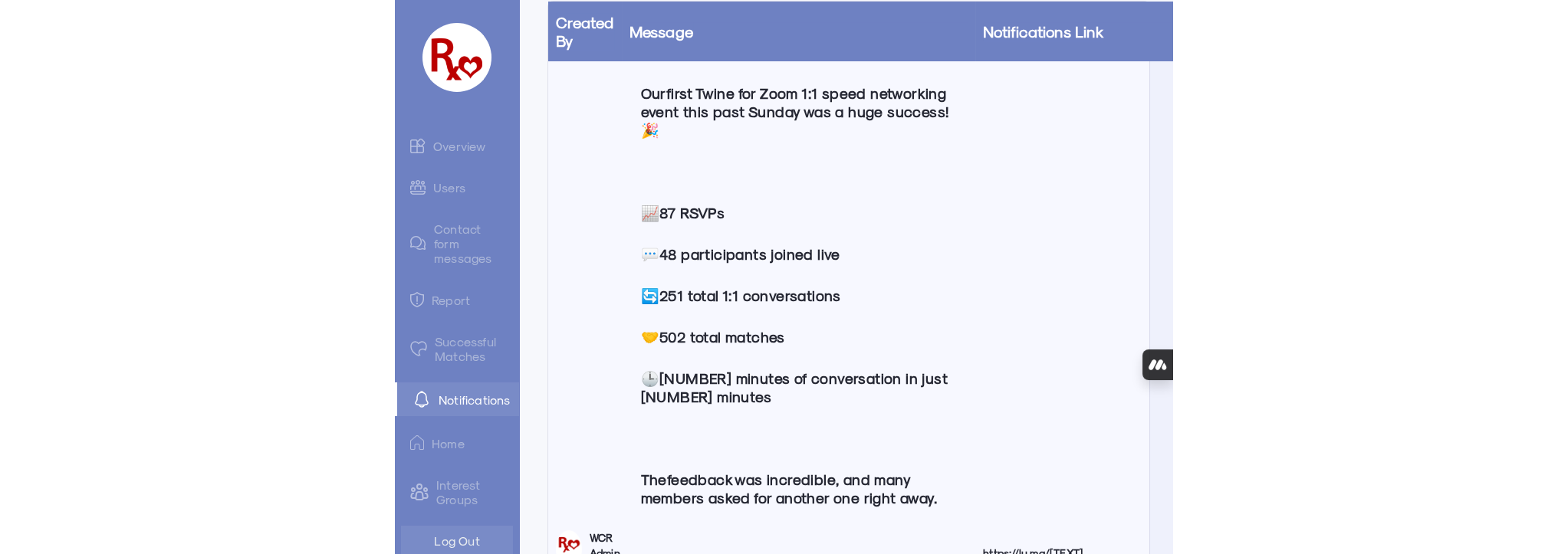 scroll, scrollTop: 0, scrollLeft: 0, axis: both 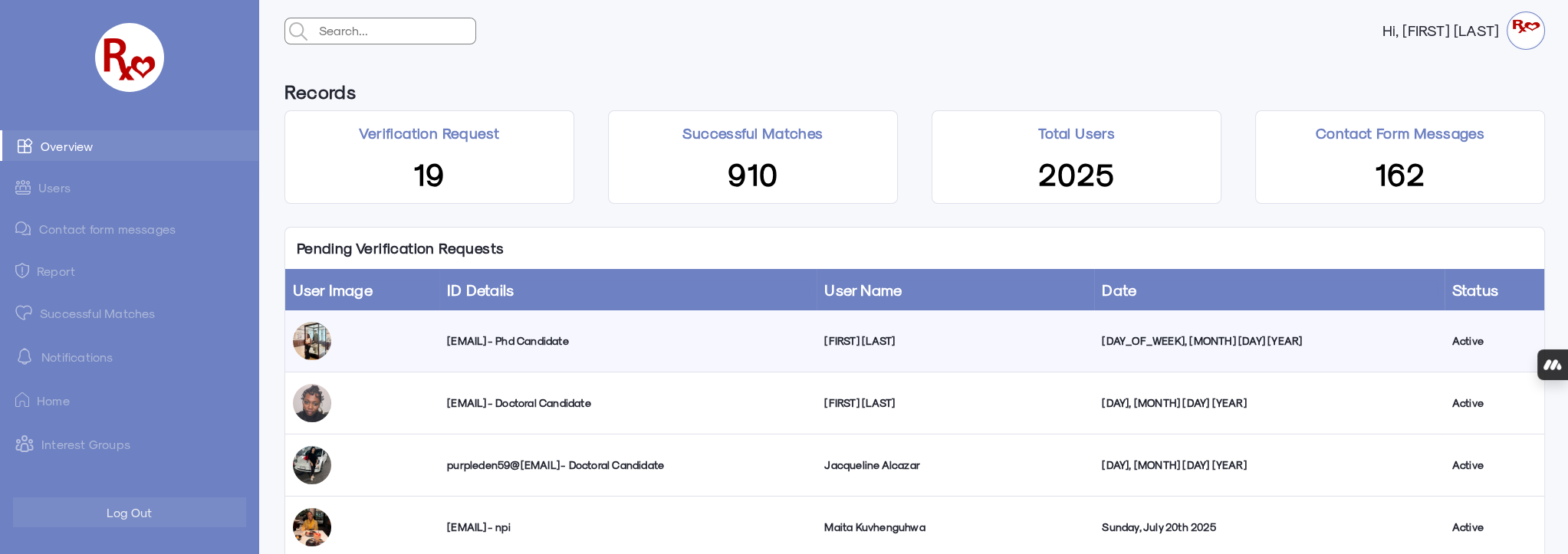 click on "Successful Matches" 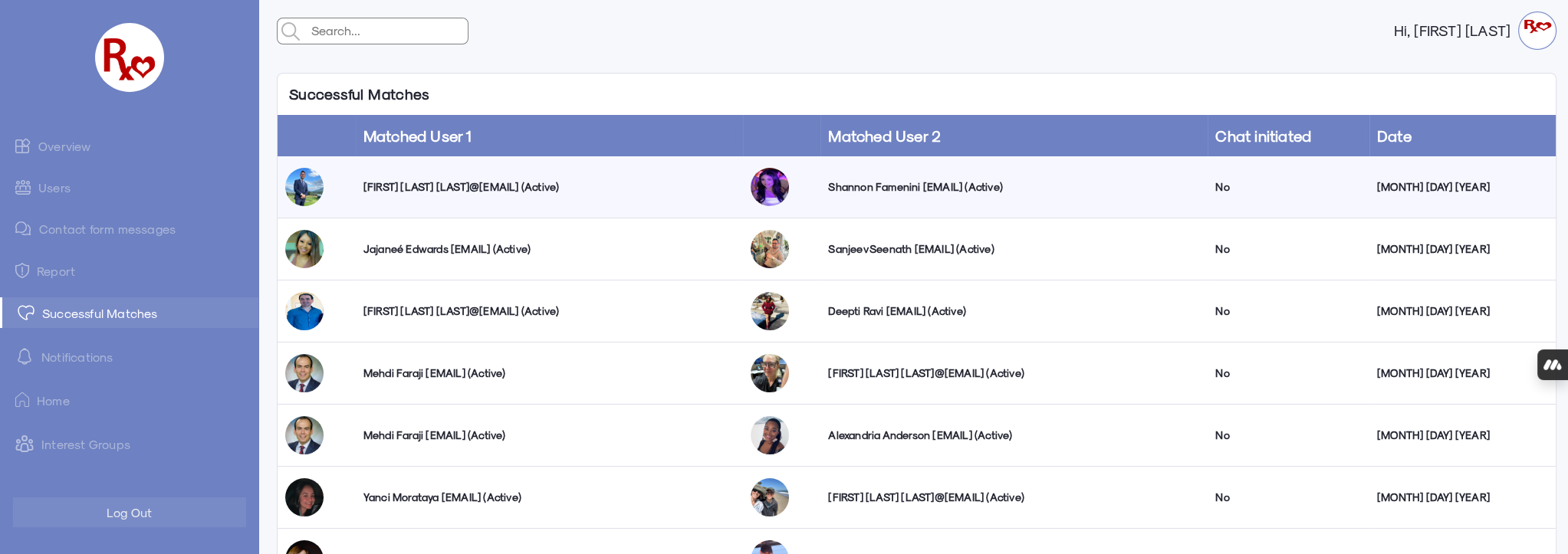 click on "Users" 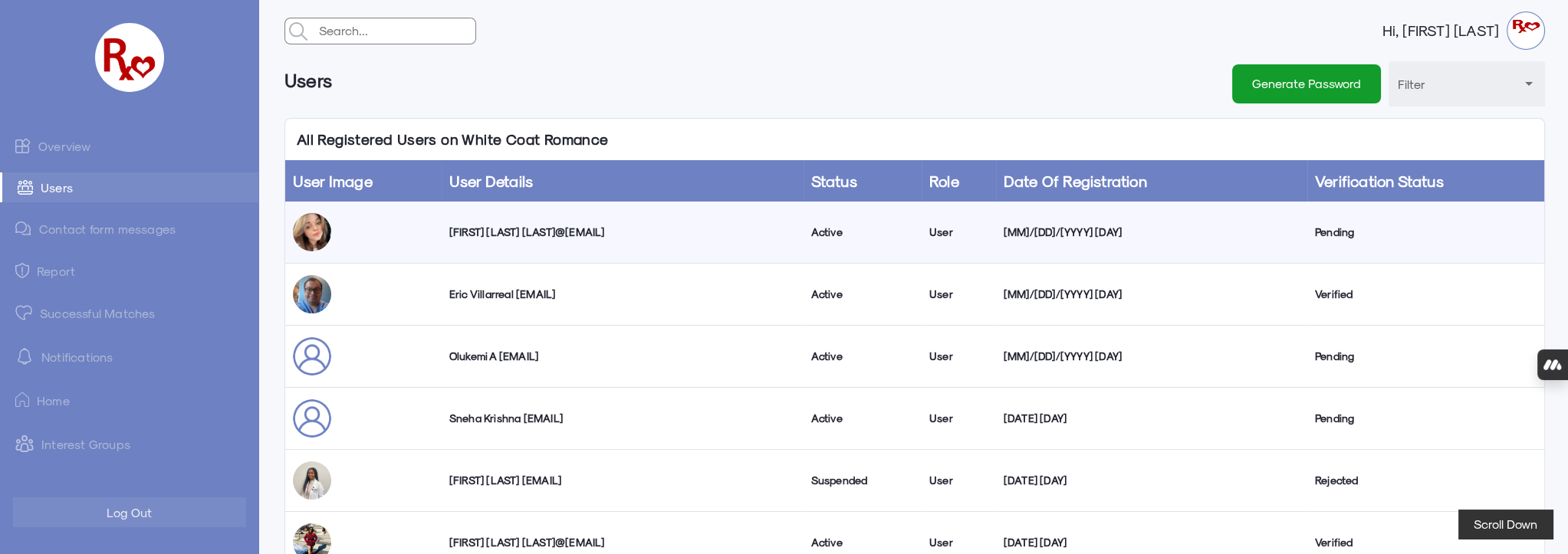 click on "Overview" 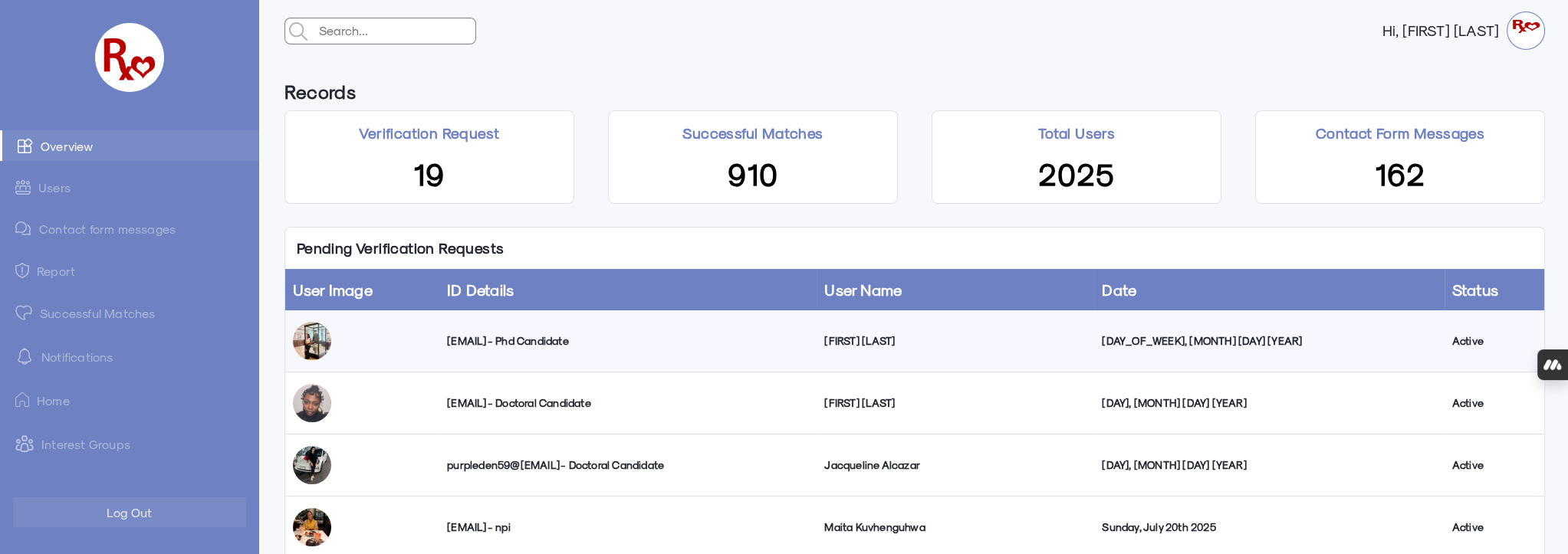 click on "[EMAIL] - Phd Candidate" 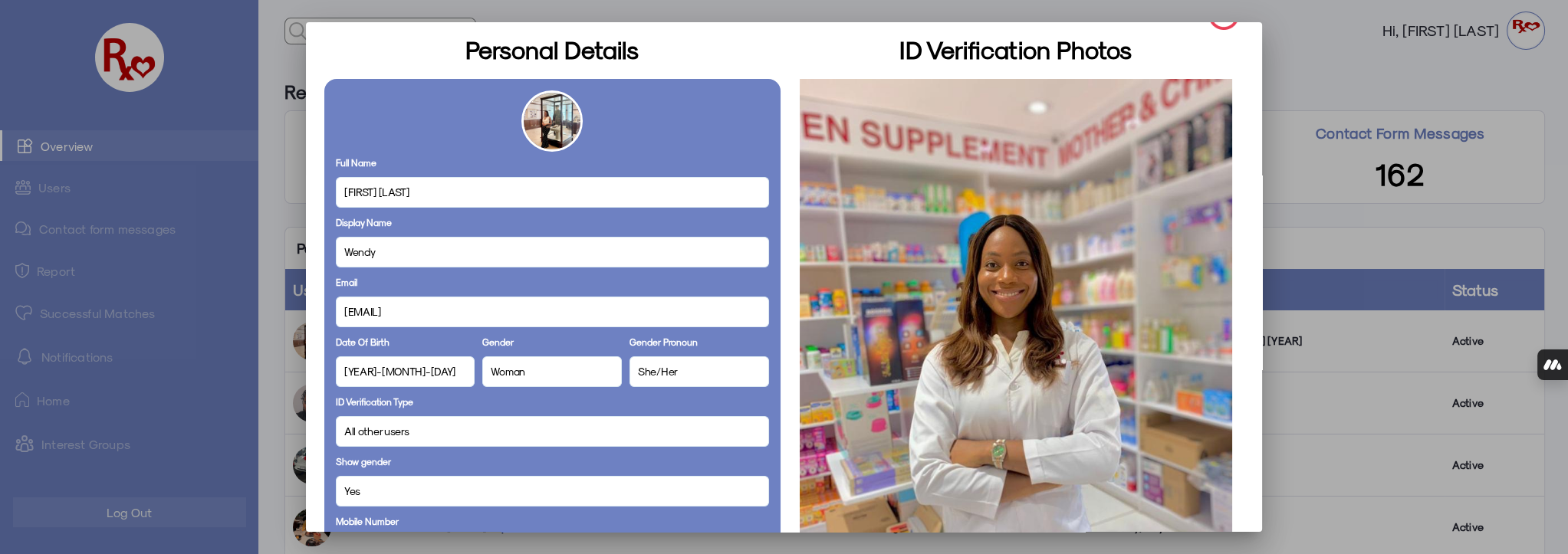 scroll, scrollTop: 0, scrollLeft: 0, axis: both 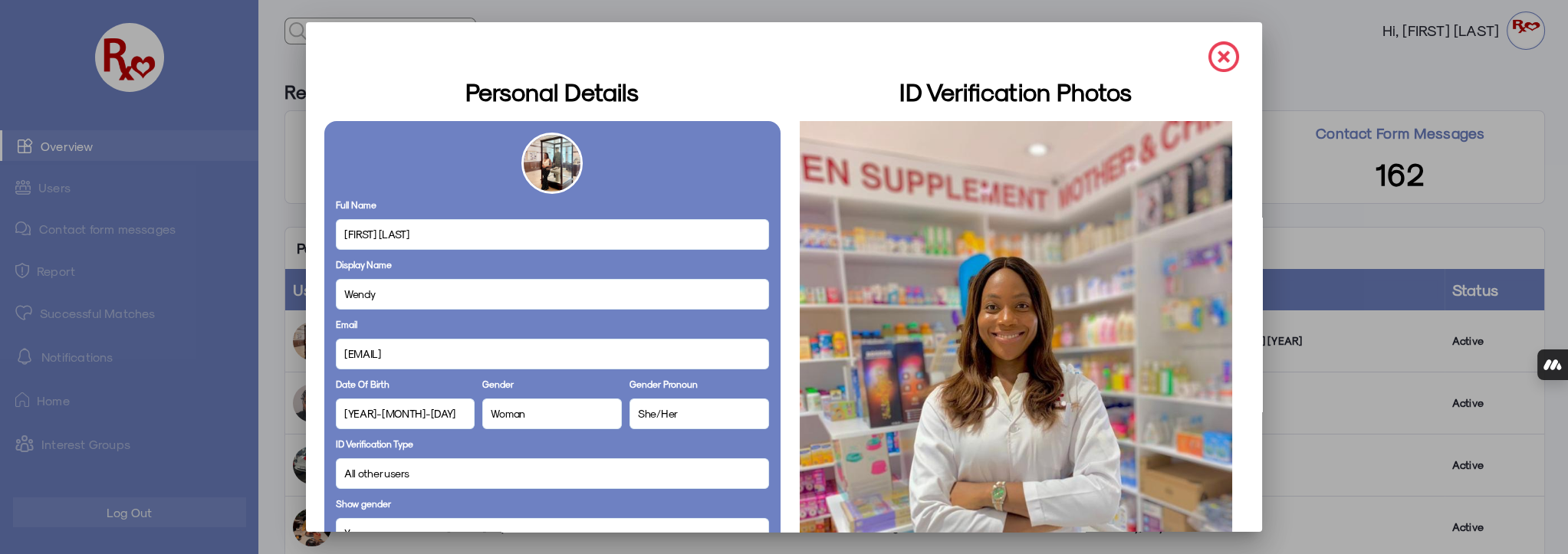 click at bounding box center [1224, 57] 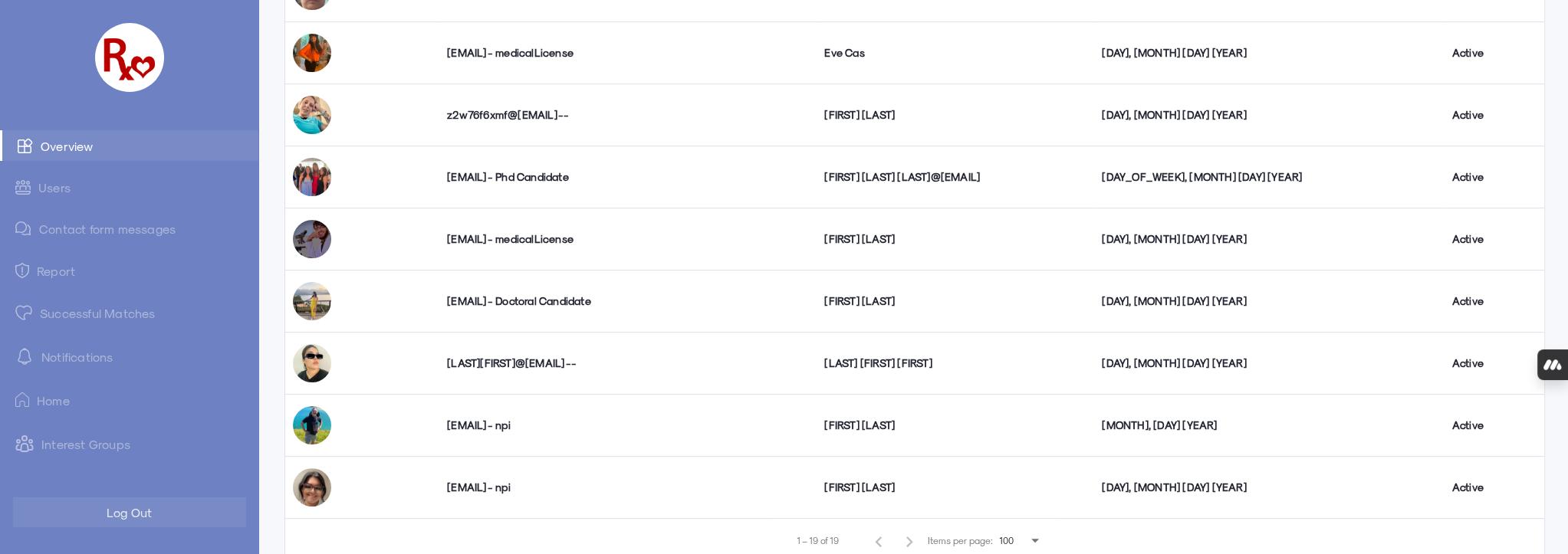 scroll, scrollTop: 975, scrollLeft: 0, axis: vertical 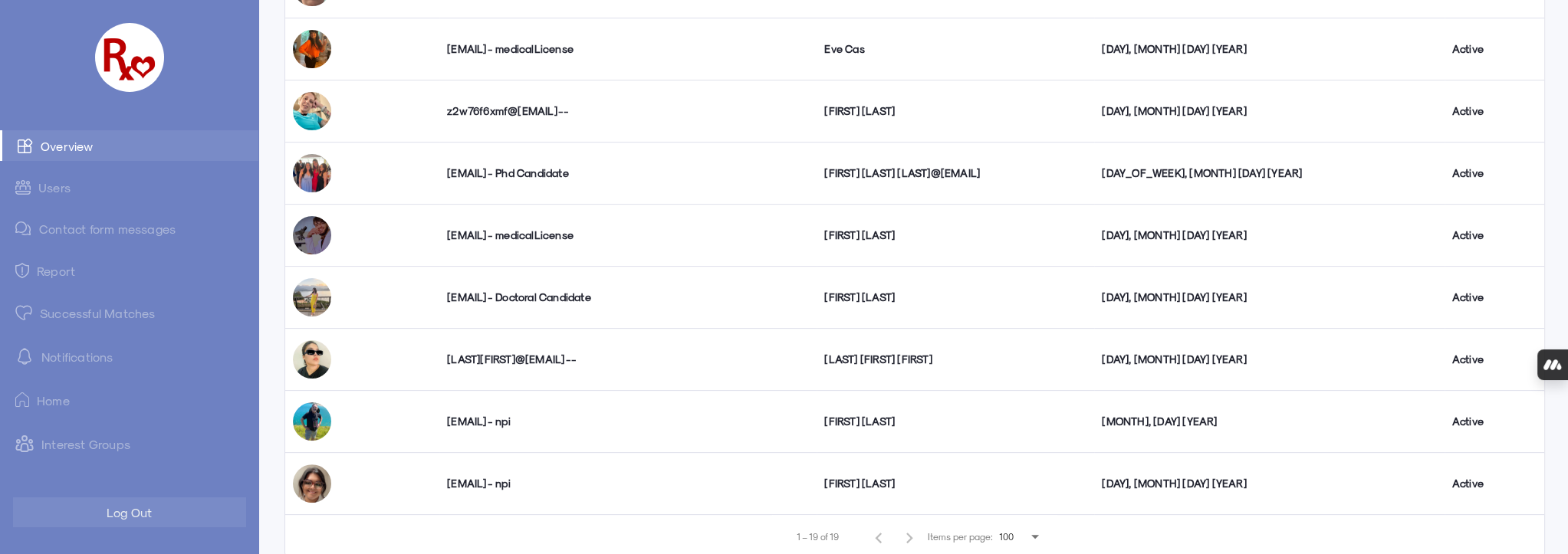 click on "[EMAIL] - npi" 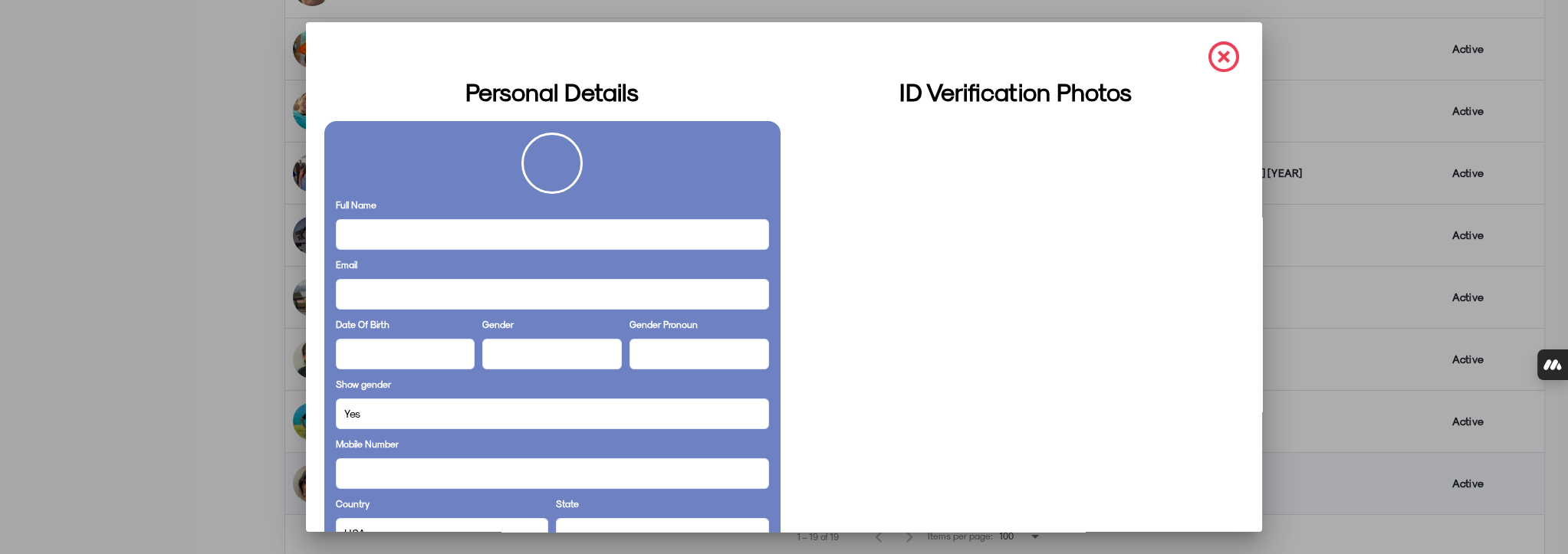 scroll, scrollTop: 0, scrollLeft: 0, axis: both 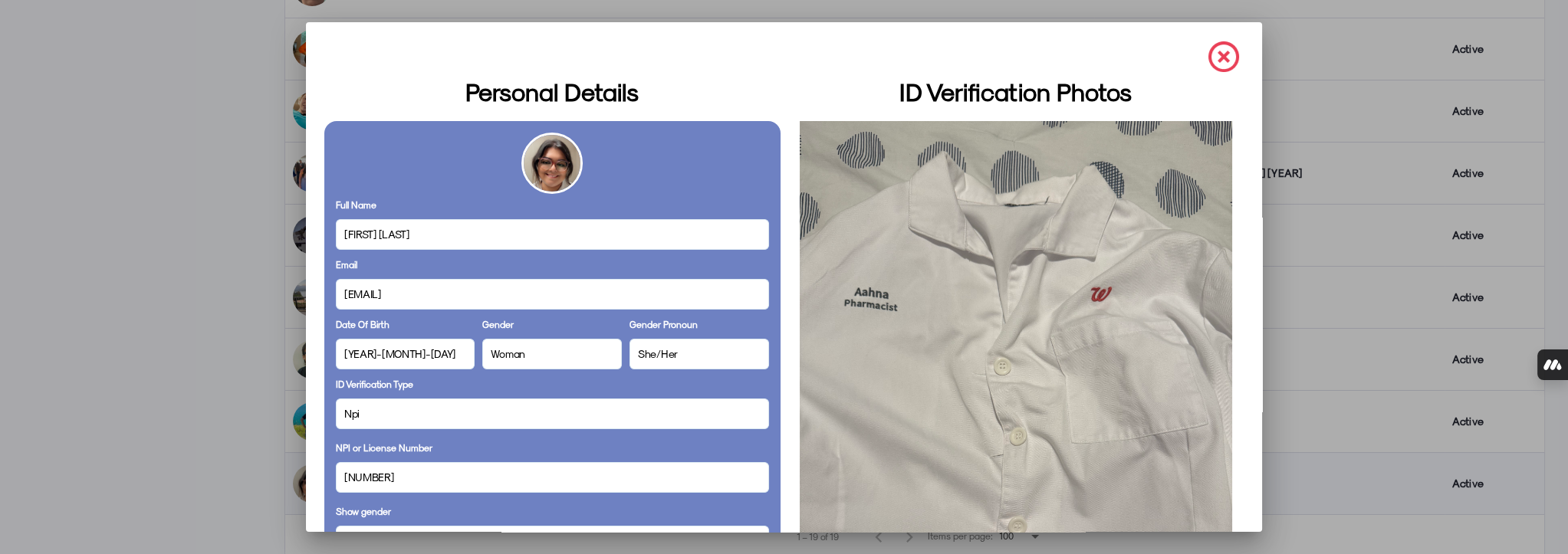 click at bounding box center (1224, 57) 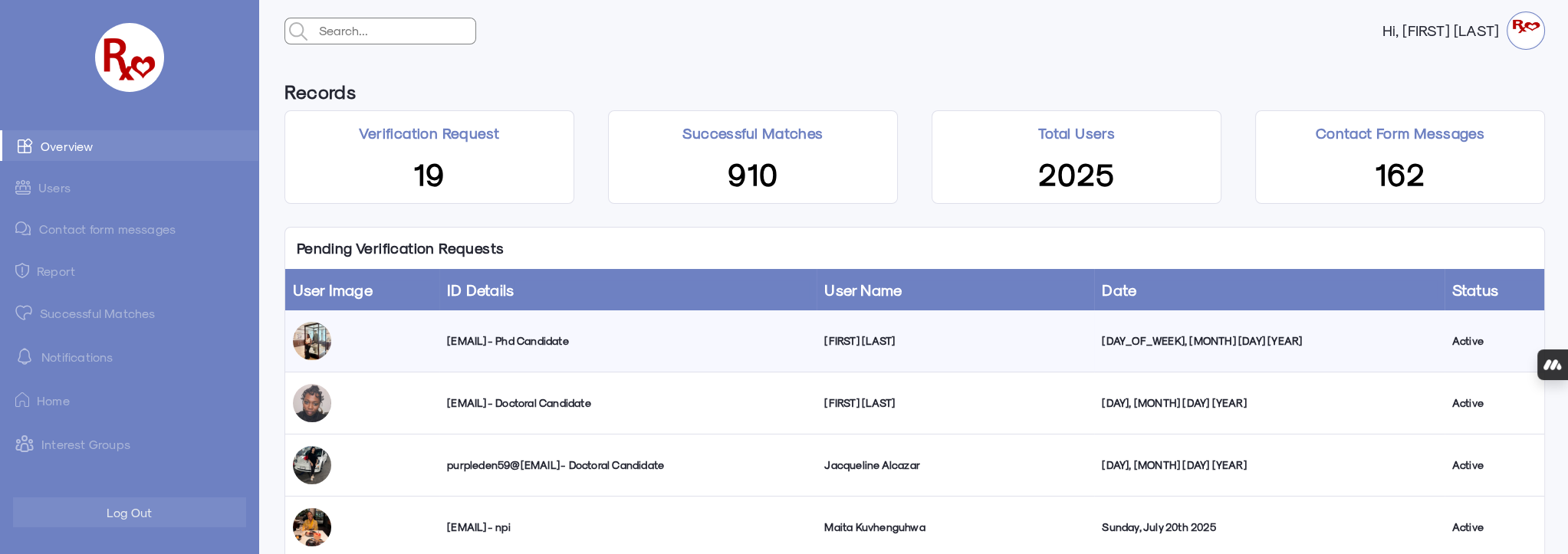 scroll, scrollTop: 975, scrollLeft: 0, axis: vertical 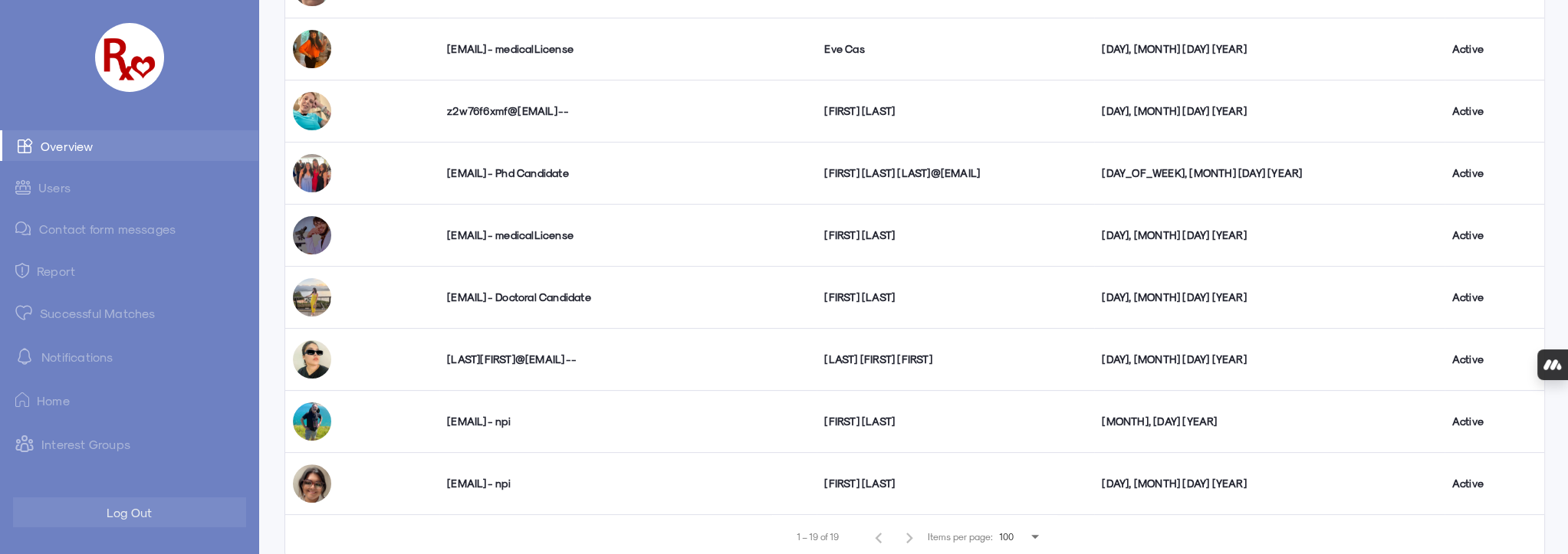 click on "Users" 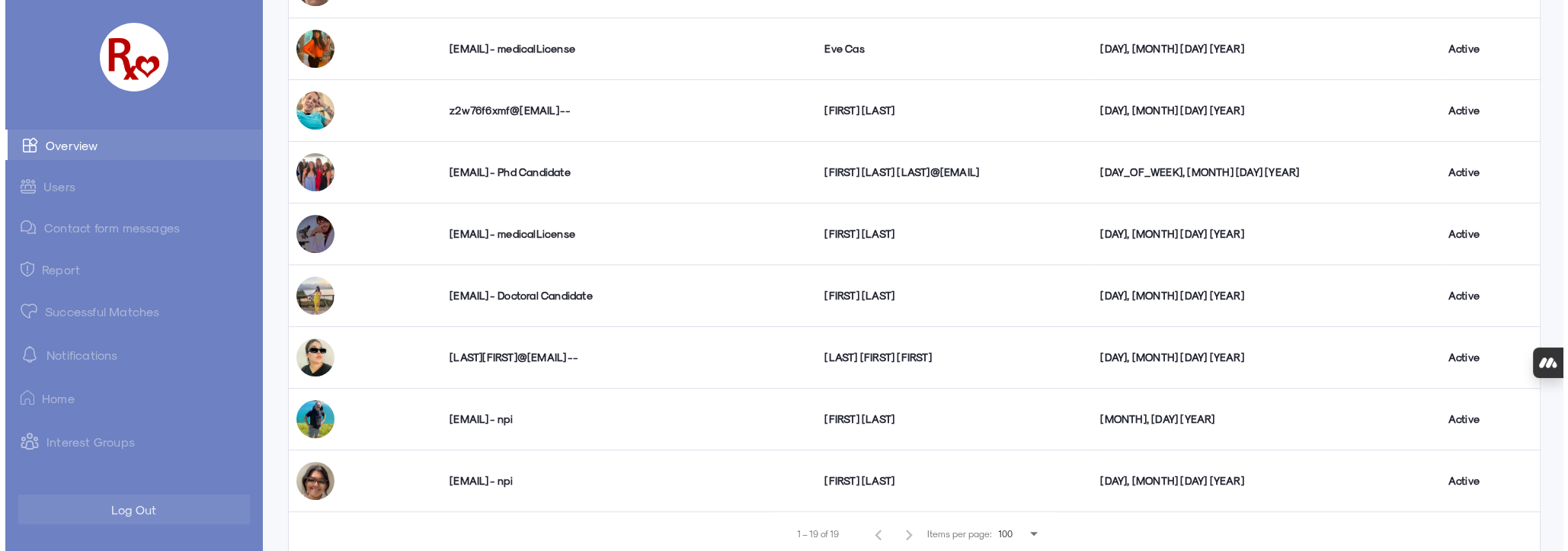 scroll, scrollTop: 0, scrollLeft: 0, axis: both 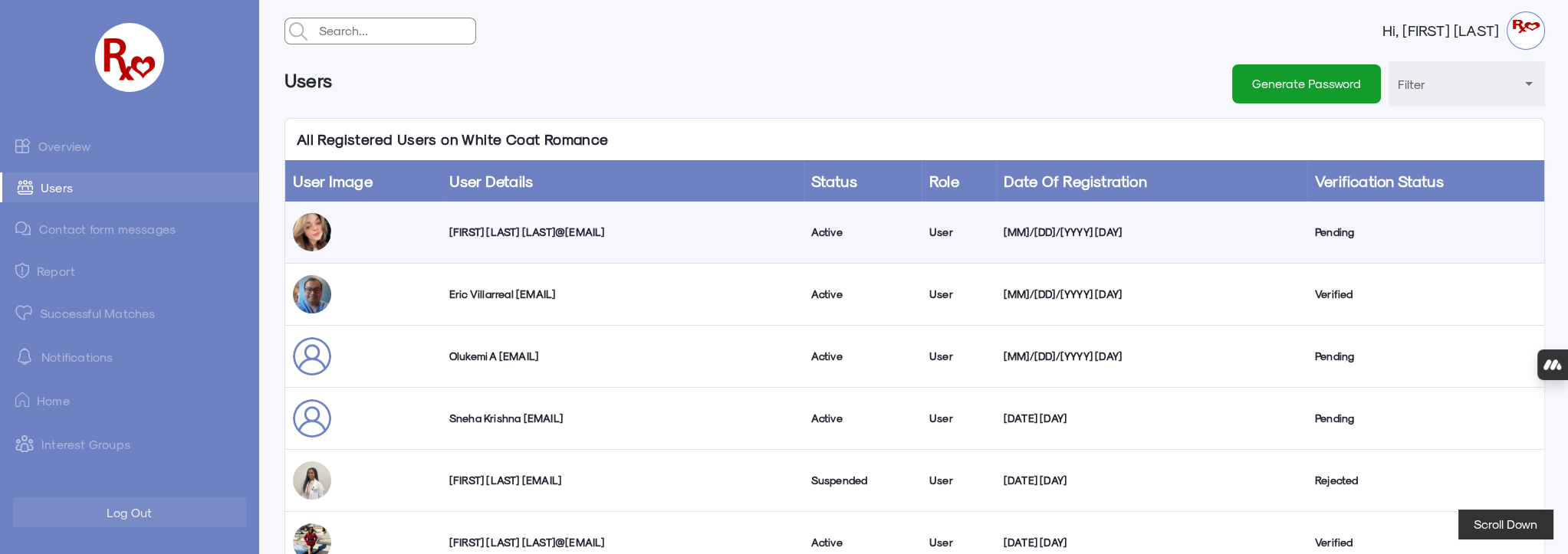 click 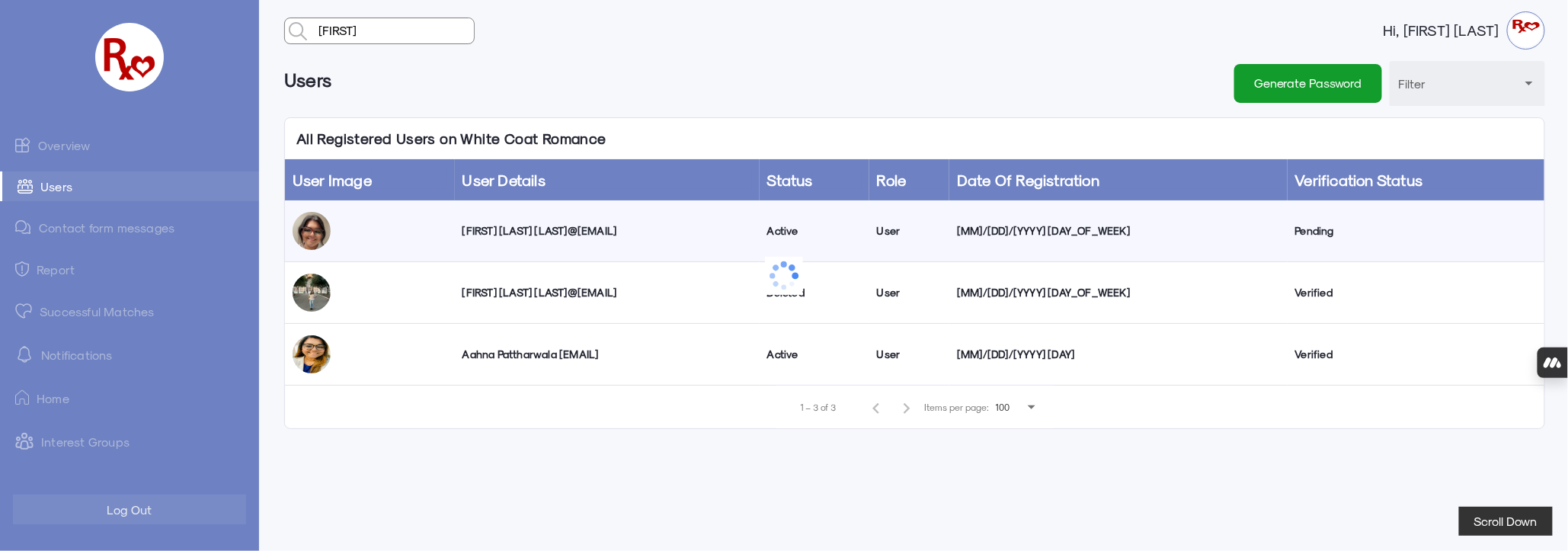 type on "[FIRST]" 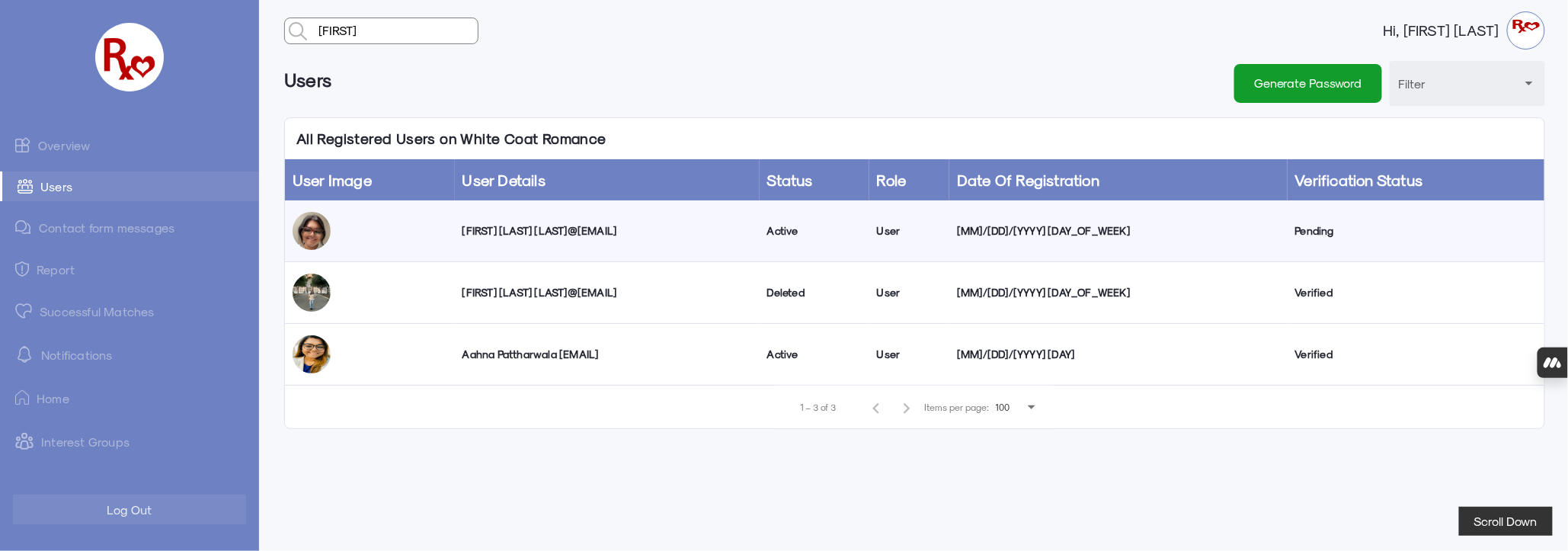 click on "Aahna Pattharwala [EMAIL]" 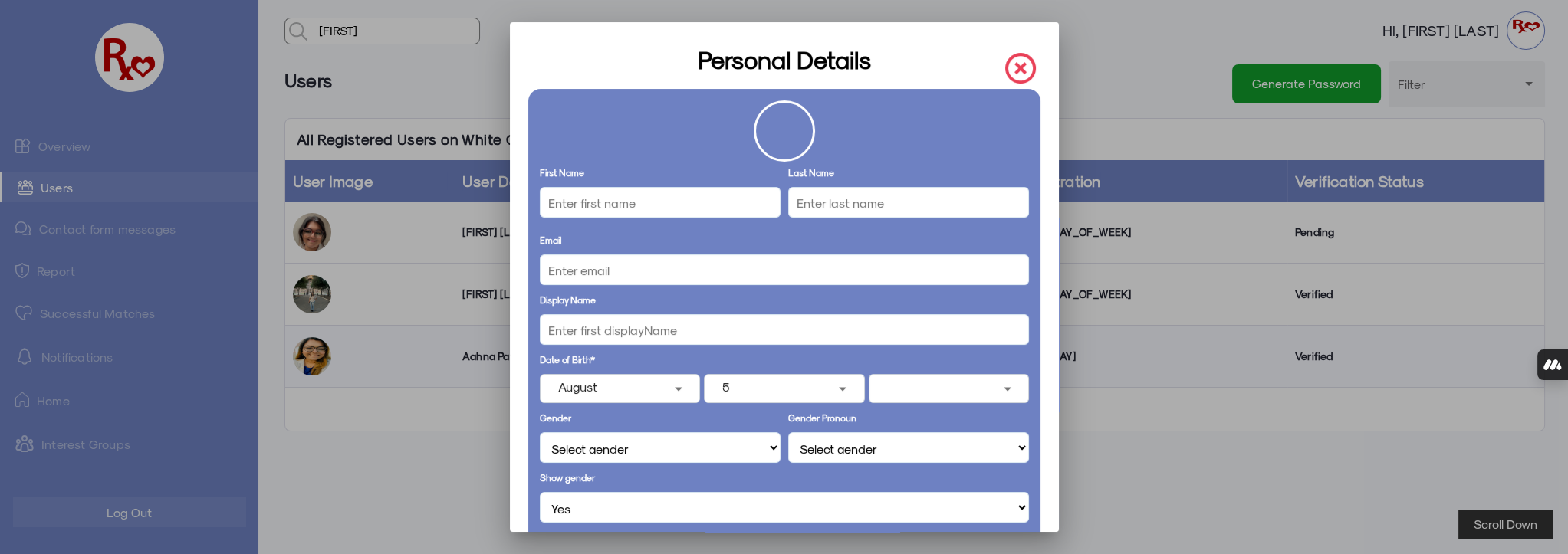 type on "[FIRST]" 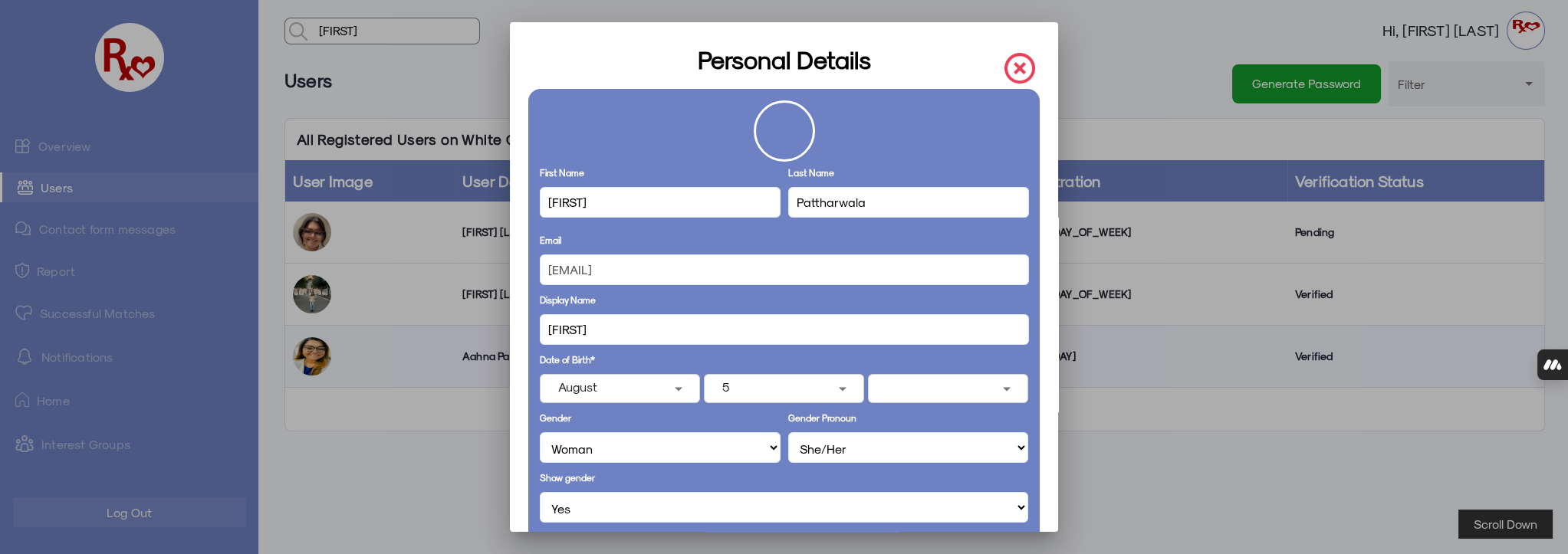 select 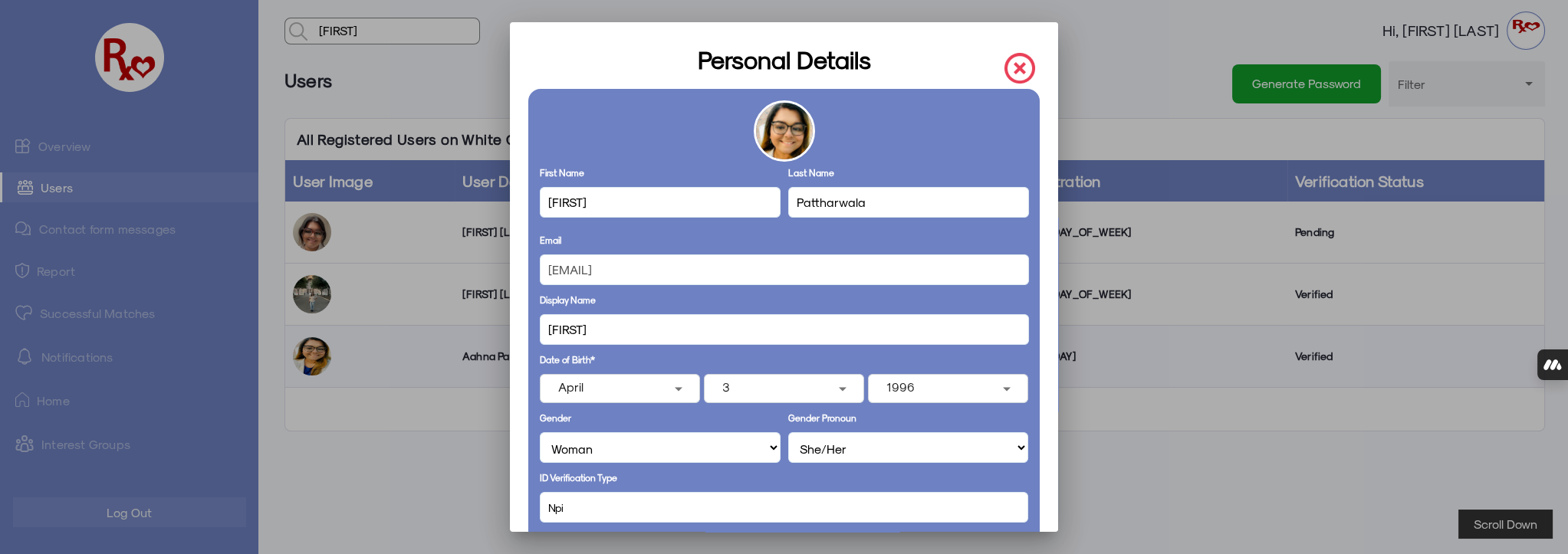 click on "First Name [FIRST] Last Name [LAST] Email [LAST]@[yahoo.com] Display Name [FIRST] Date of Birth* [MONTH] [DAY] [YEAR] Gender Select gender  Man   Woman   Trans-Man   Trans-Woman   Non-Binary  Gender Pronoun Select gender  He/Him   She/Her   They/Them   Prefer not to say  ID Verification Type Npi Show gender Select Yes No NPI or License Number [NUMBER] Edit User Role Select Role  User   Admin  Mobile Number ([PHONE]) Country*  USA   Canada  State/Territory* [STATE] ([ABBREVIATION]) State / Territory City [CITY] Zipcode [POSTAL_CODE] Profession Details Select User Degree Type  Doctorate Degree   Doctorate Student   Master’s Degree   Master’s Student   Bachelor Degree   Bachelor Student   Associate Degree   Associate Student   No preference  Select Primary Degree  Acupuncturist (DAc)   Doctor of Acupuncture & Chinese Medicine (DACM)   Doctor of Acupuncture & Oriental Medicine (DAOM)   Doctor of Athletic Training (DAT)   Audiologist (AuD)   Doctor of Behavioral Health (DBH)   Doctor of Chemistry (DChem)   Entrepreneur" at bounding box center [784, 621] 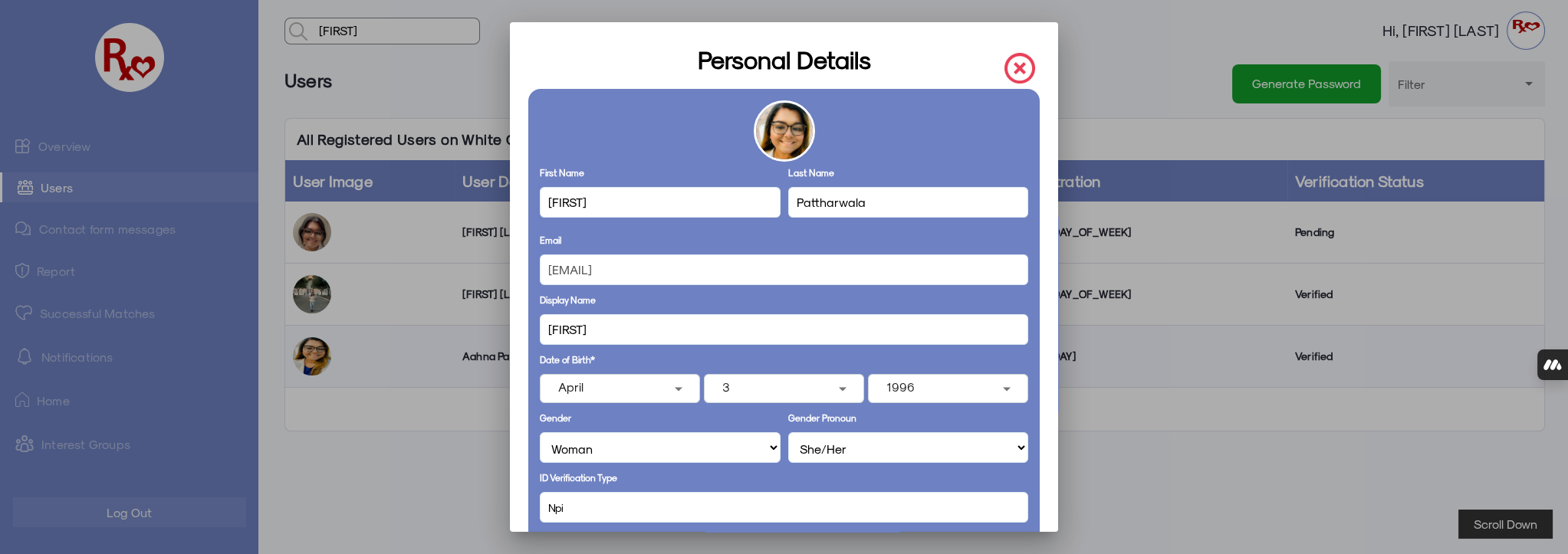 click at bounding box center (1020, 68) 